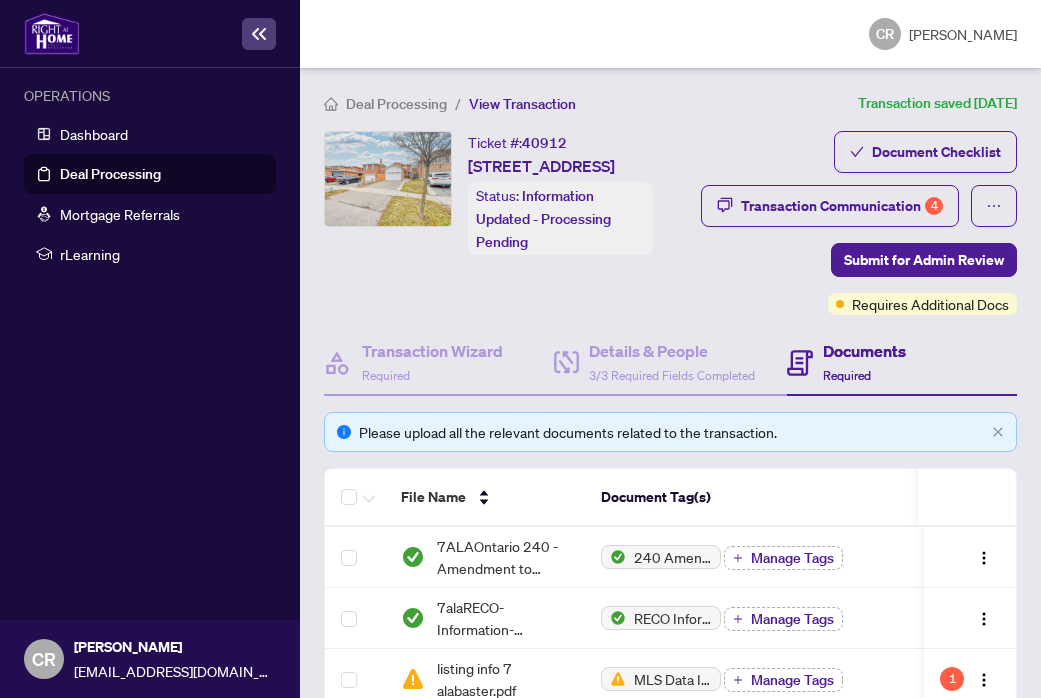 scroll, scrollTop: 0, scrollLeft: 0, axis: both 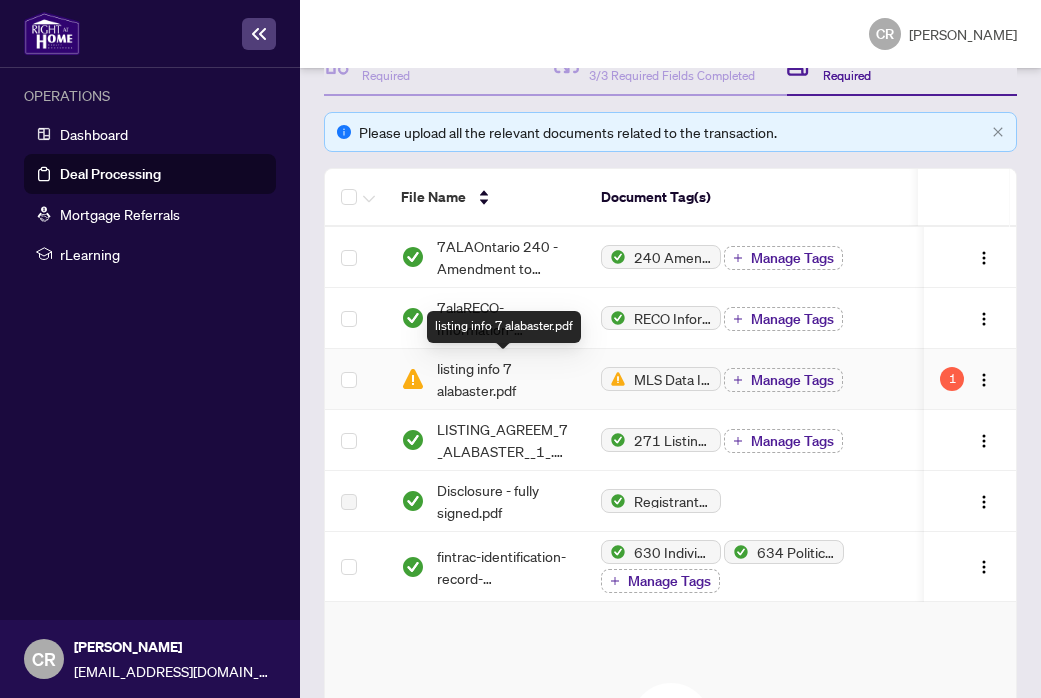 click on "listing info 7 alabaster.pdf" at bounding box center [503, 379] 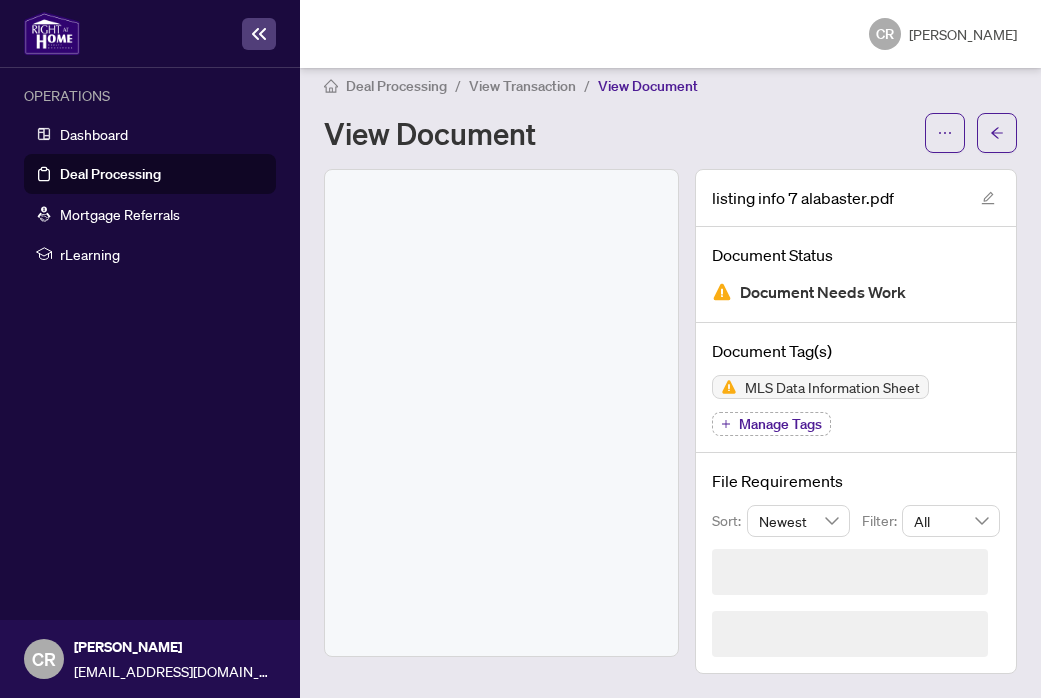 scroll, scrollTop: 0, scrollLeft: 0, axis: both 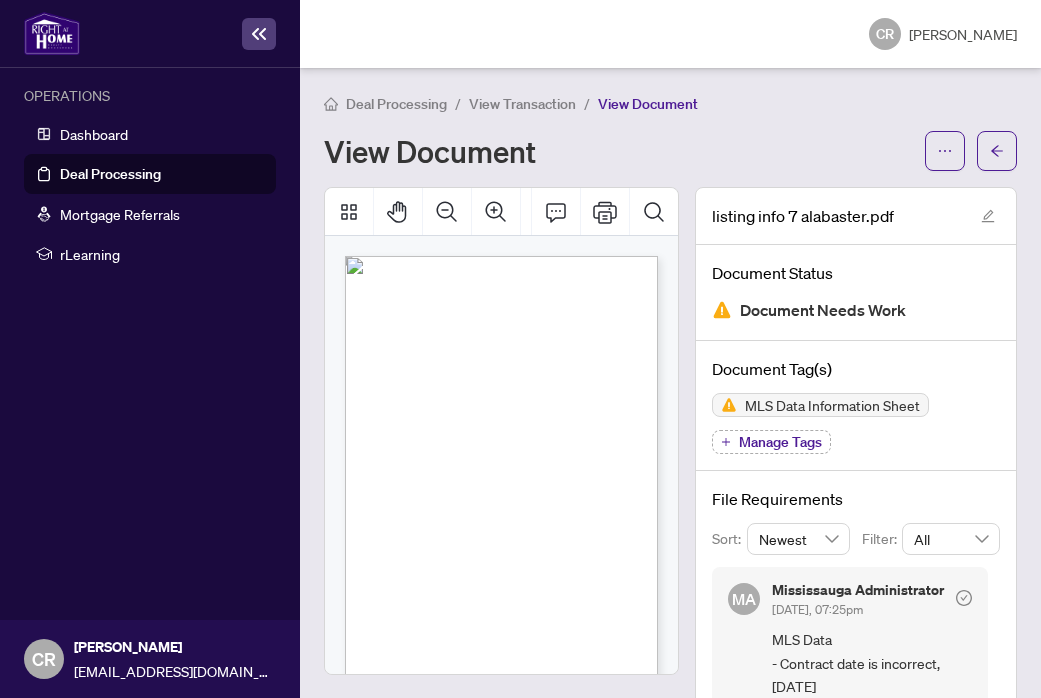 click on "No" at bounding box center (435, 399) 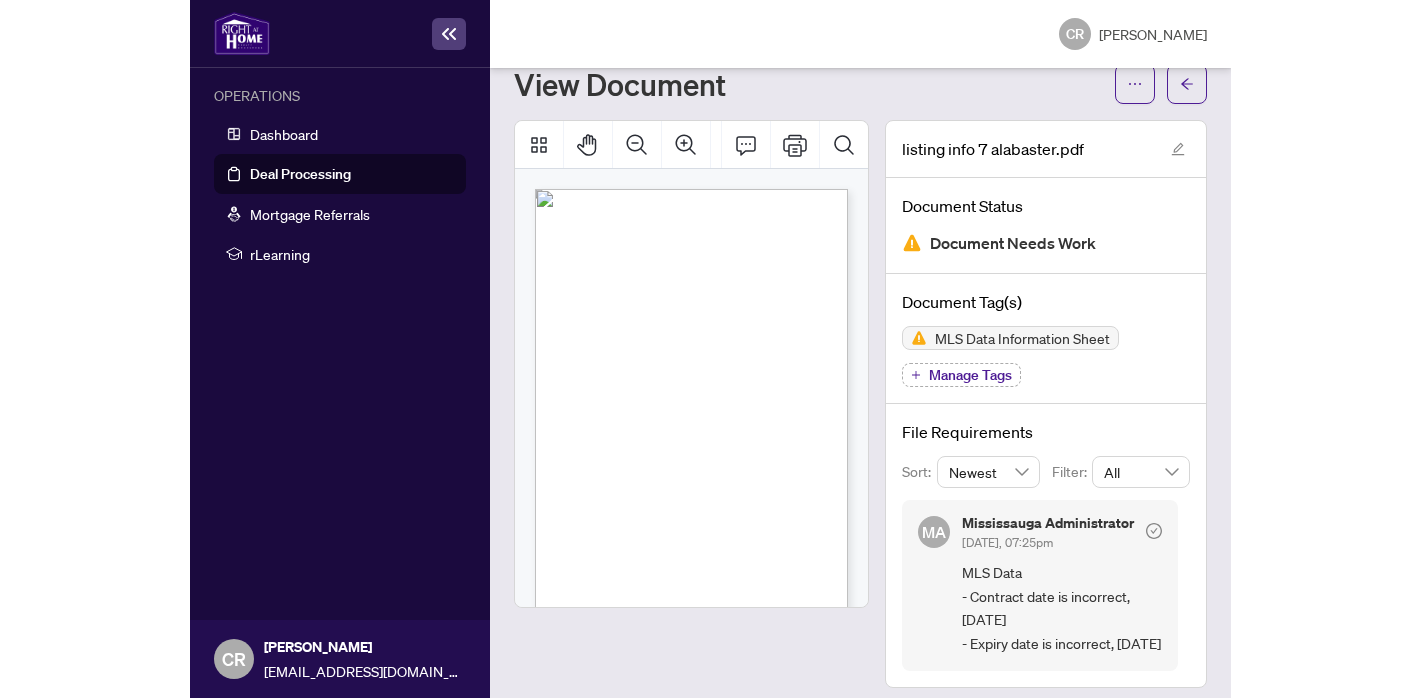 scroll, scrollTop: 101, scrollLeft: 0, axis: vertical 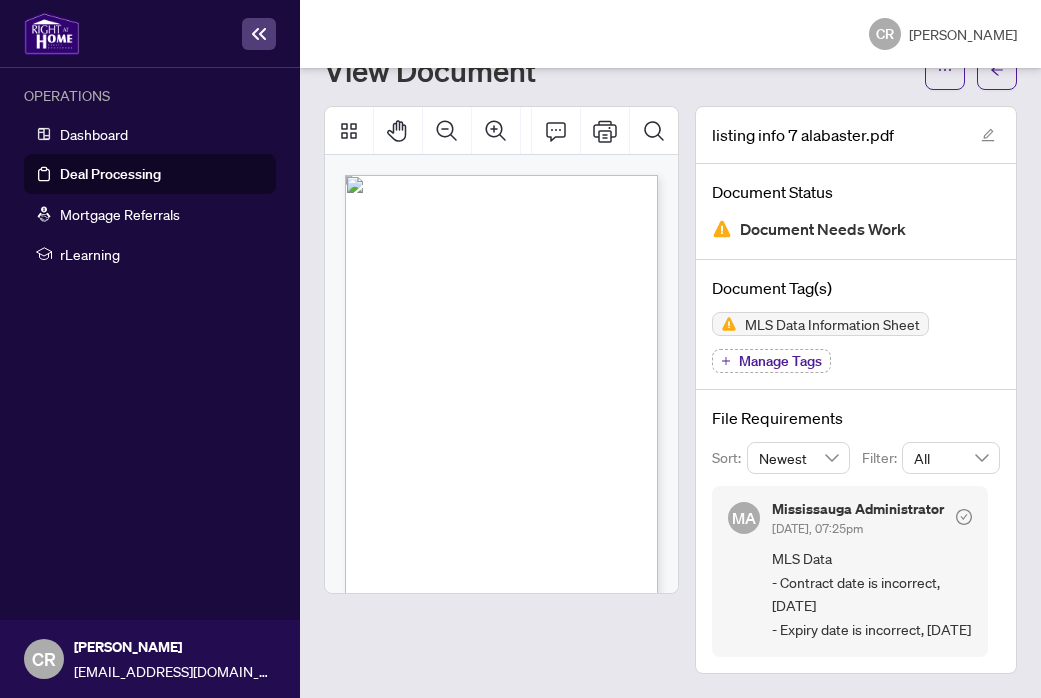 click on "Draft" at bounding box center (422, 222) 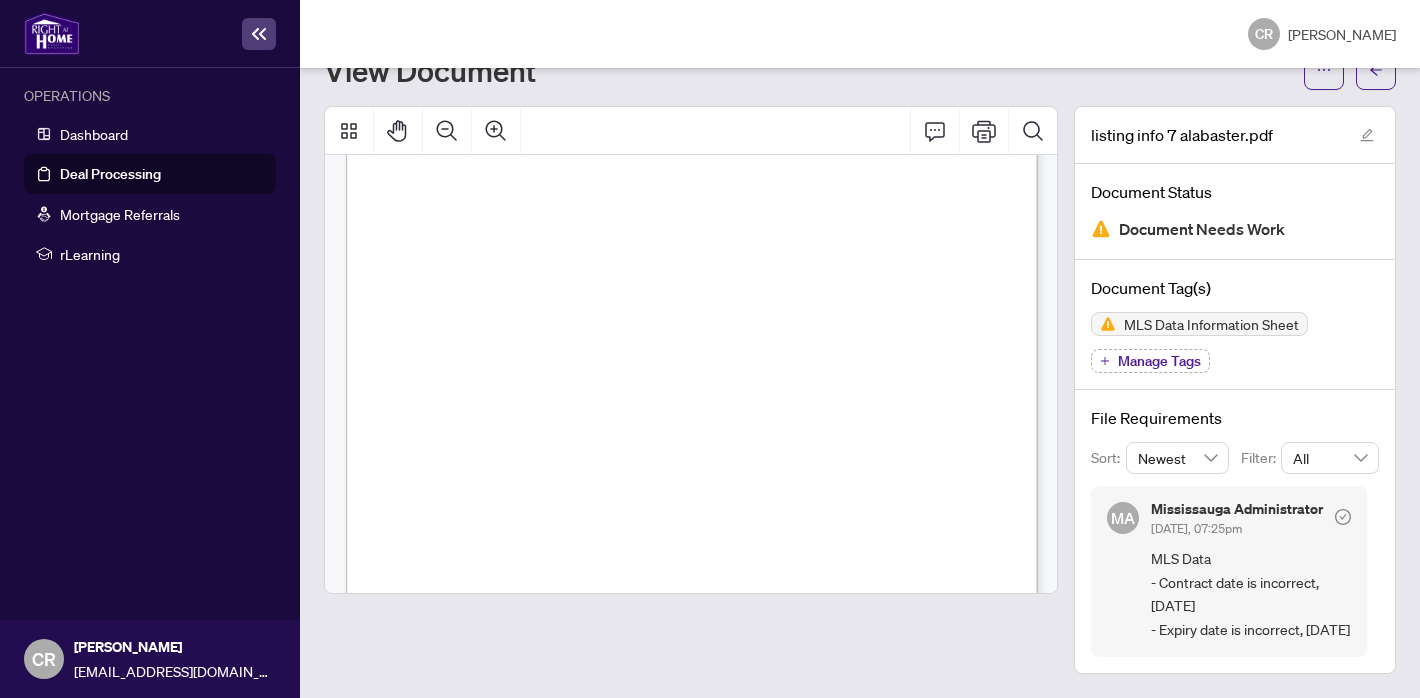 scroll, scrollTop: 143, scrollLeft: 0, axis: vertical 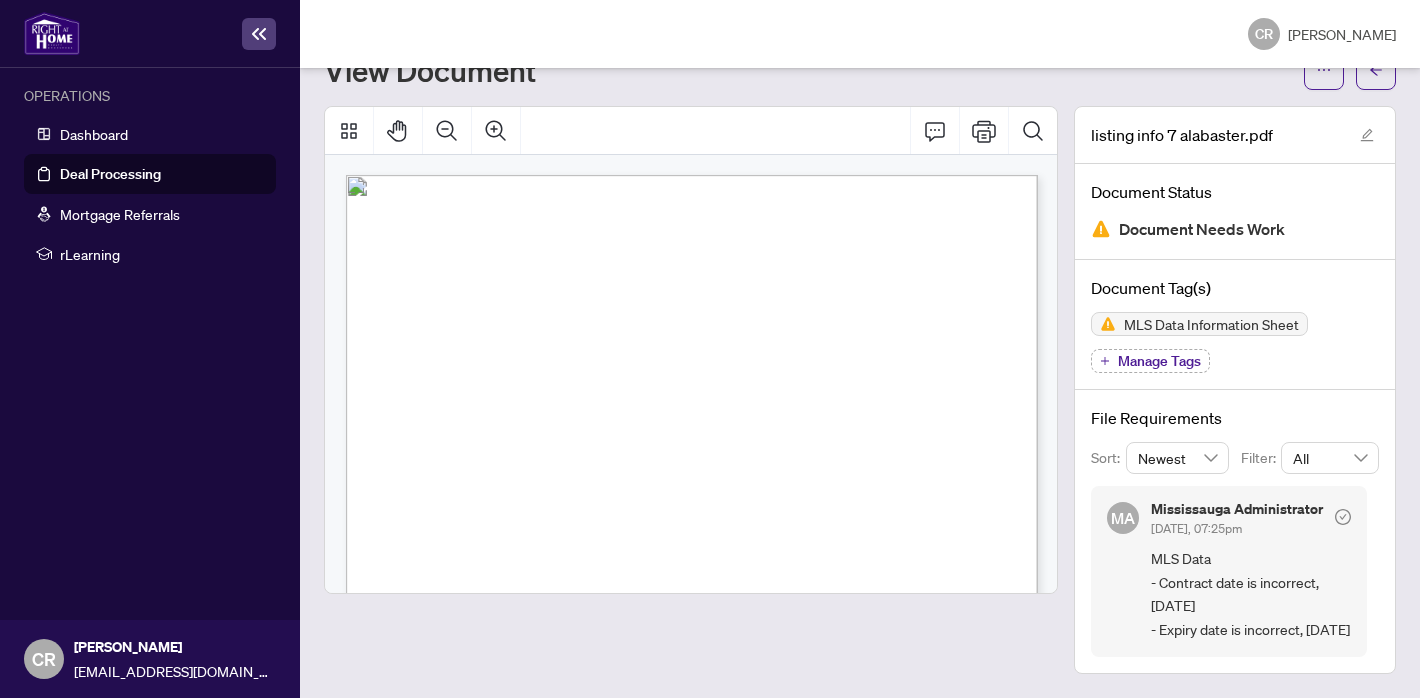 click on "Deal Processing" at bounding box center (110, 174) 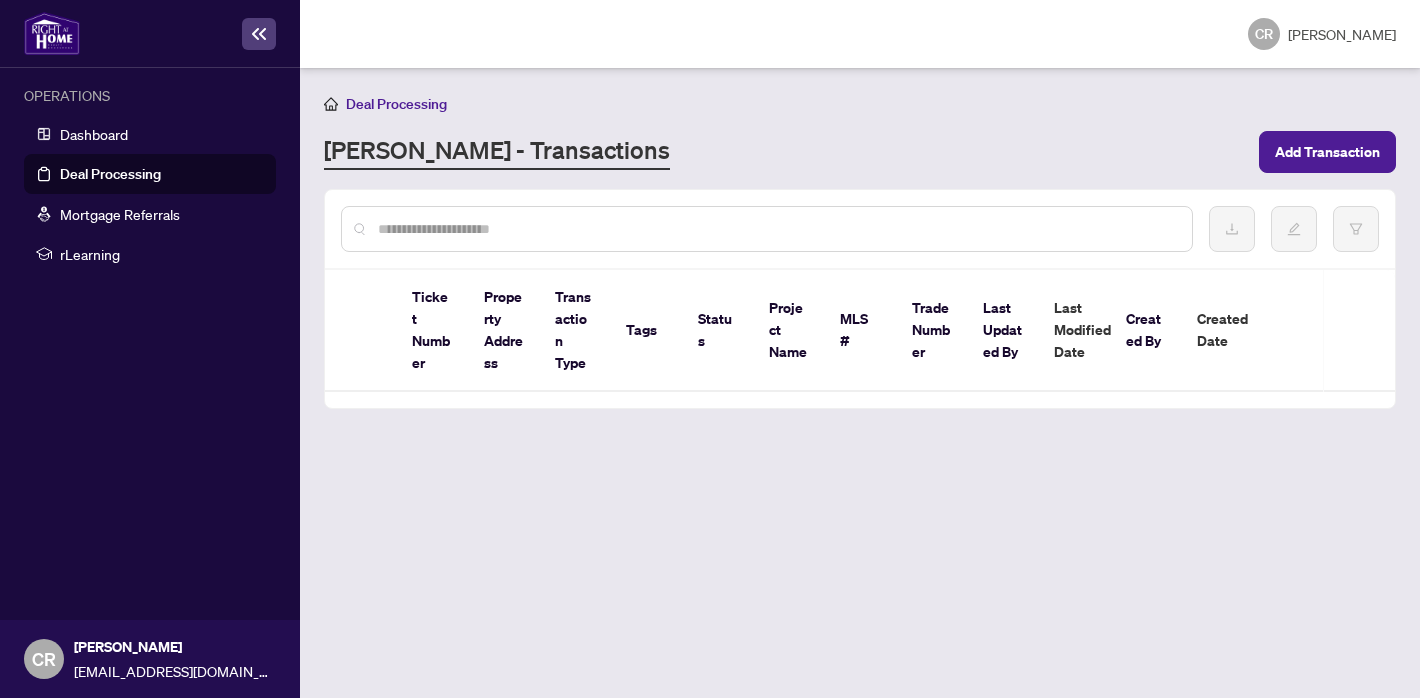 scroll, scrollTop: 0, scrollLeft: 0, axis: both 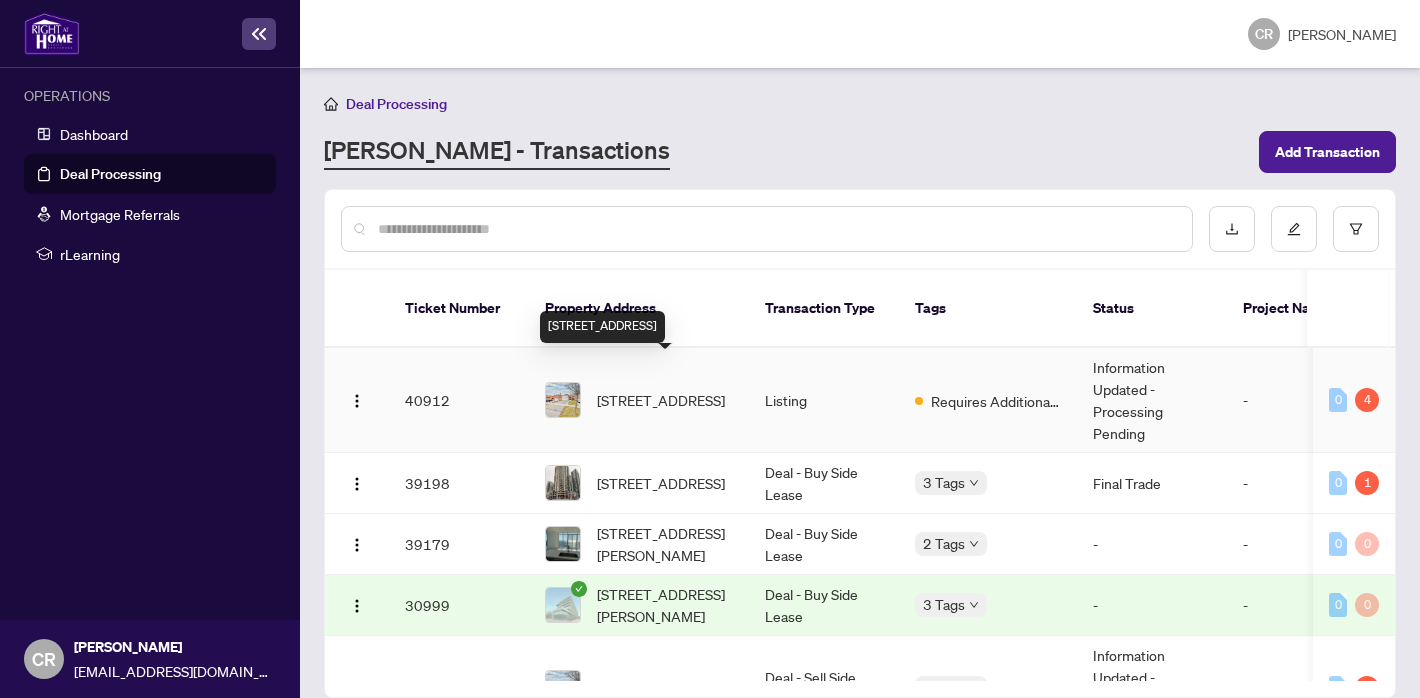 click on "[STREET_ADDRESS]" at bounding box center (661, 400) 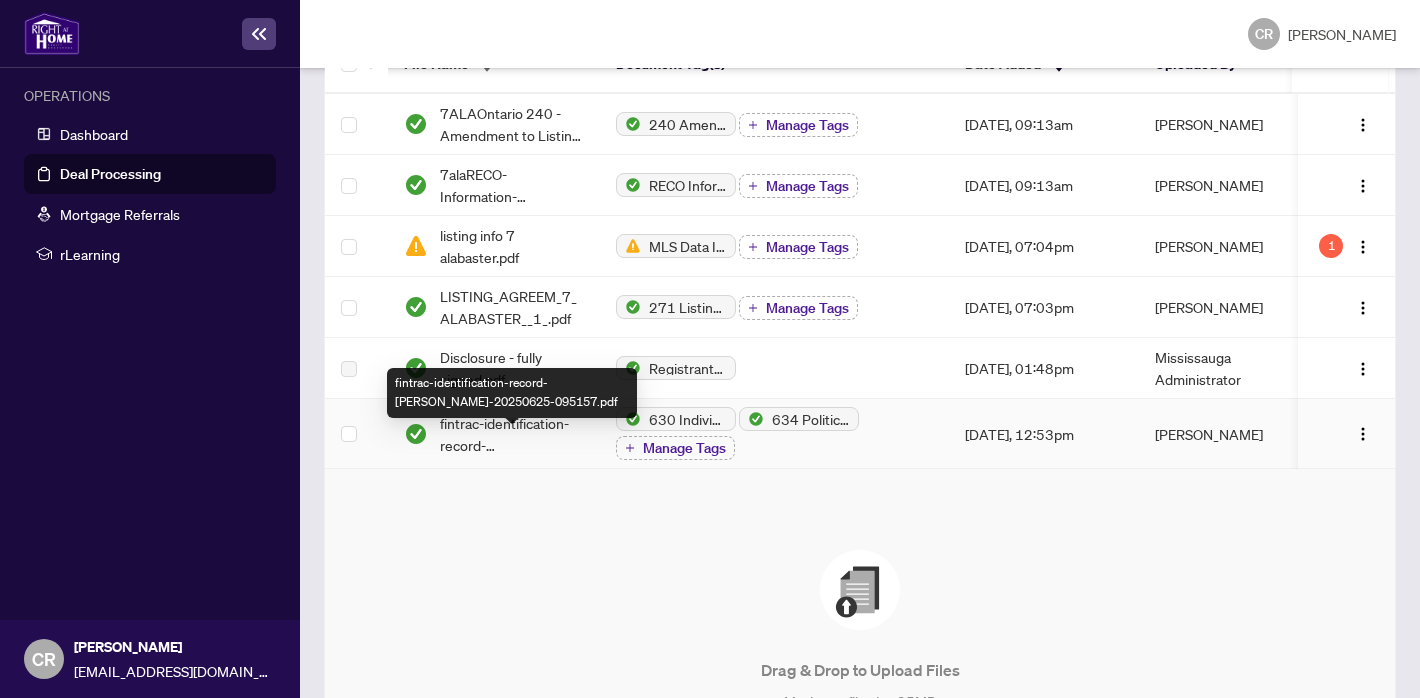 scroll, scrollTop: 242, scrollLeft: 0, axis: vertical 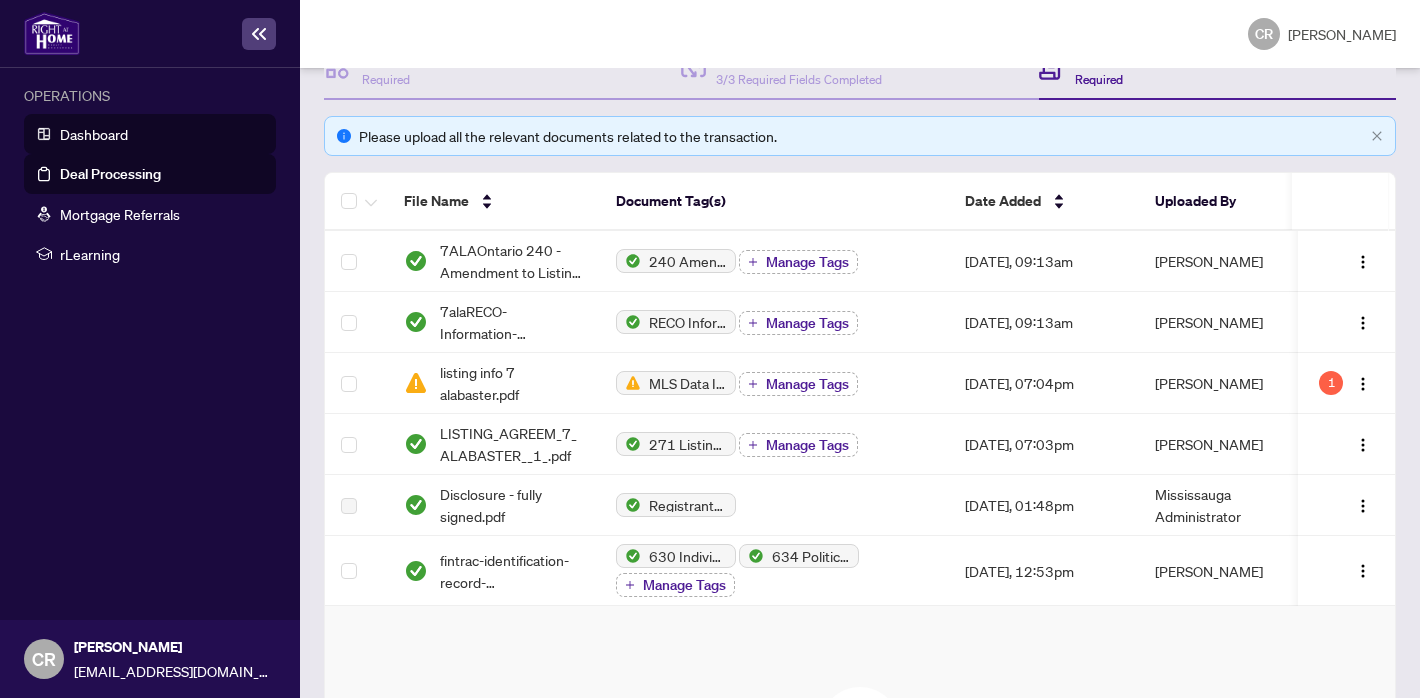 click on "Dashboard" at bounding box center (94, 134) 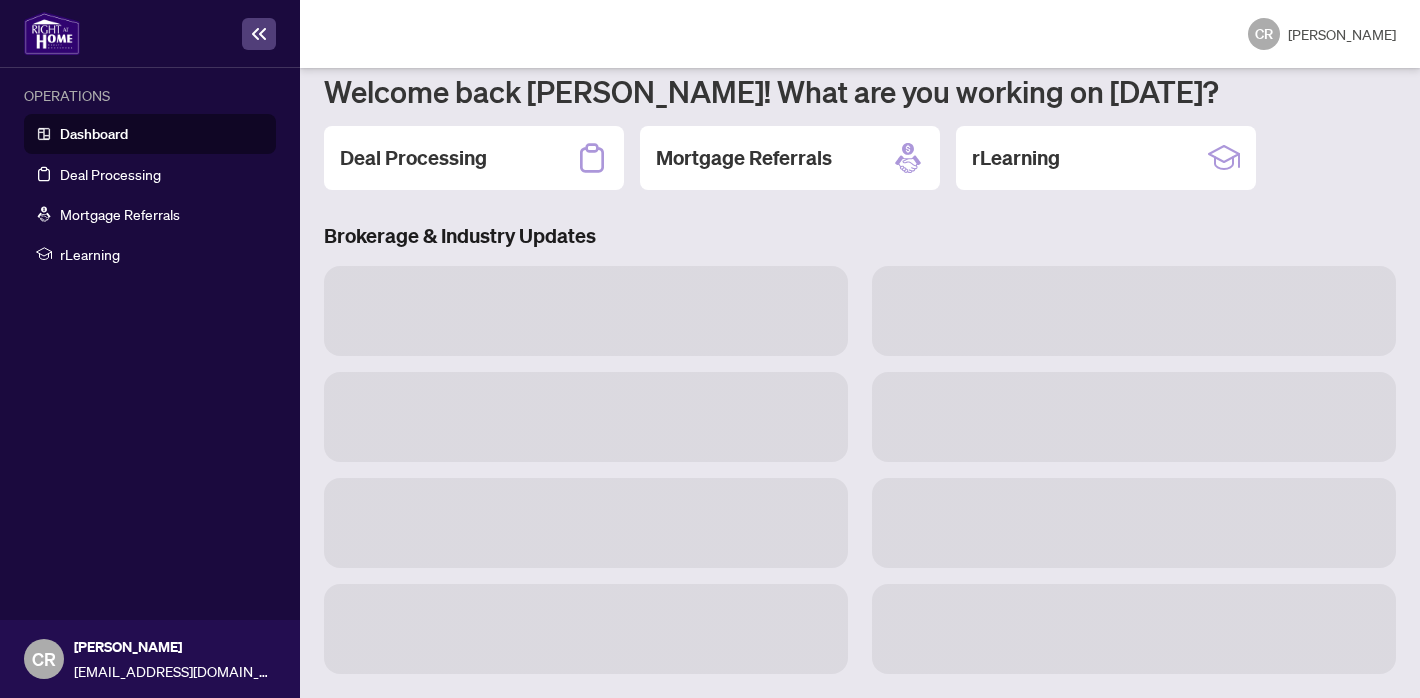 scroll, scrollTop: 199, scrollLeft: 0, axis: vertical 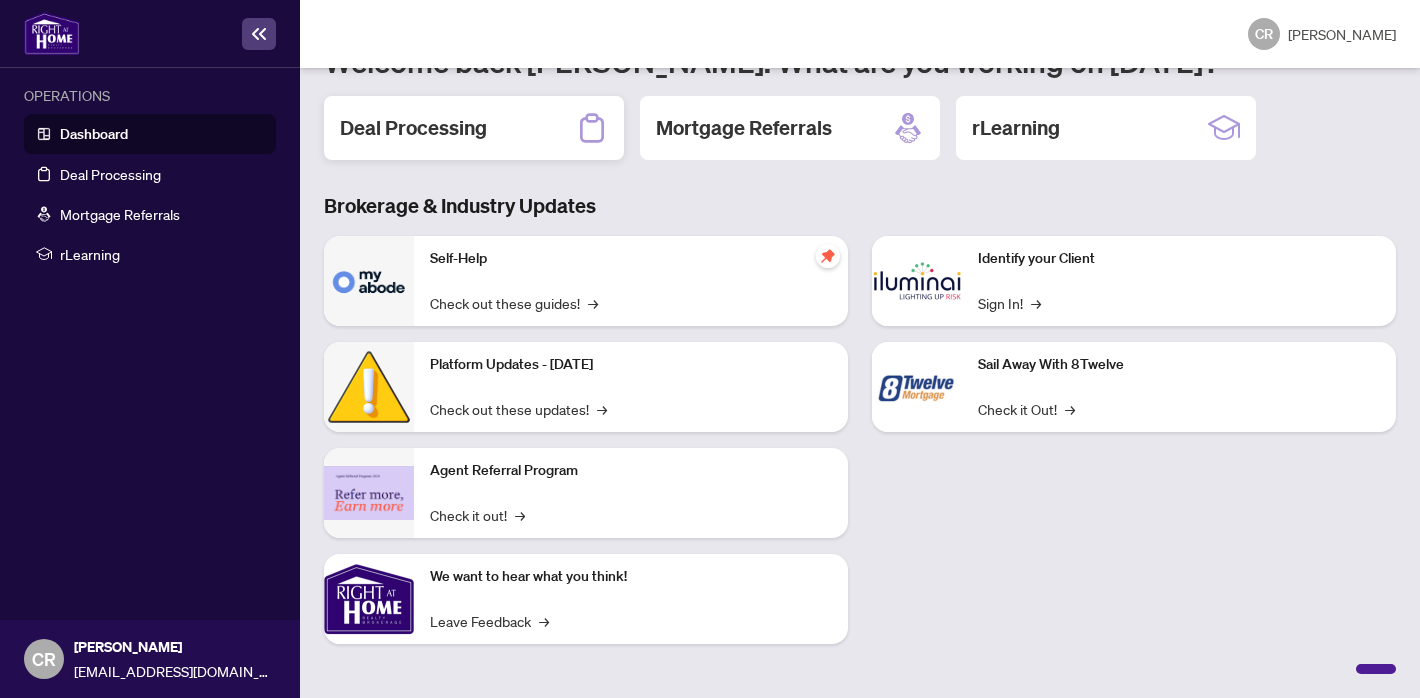 click on "Deal Processing" at bounding box center [413, 128] 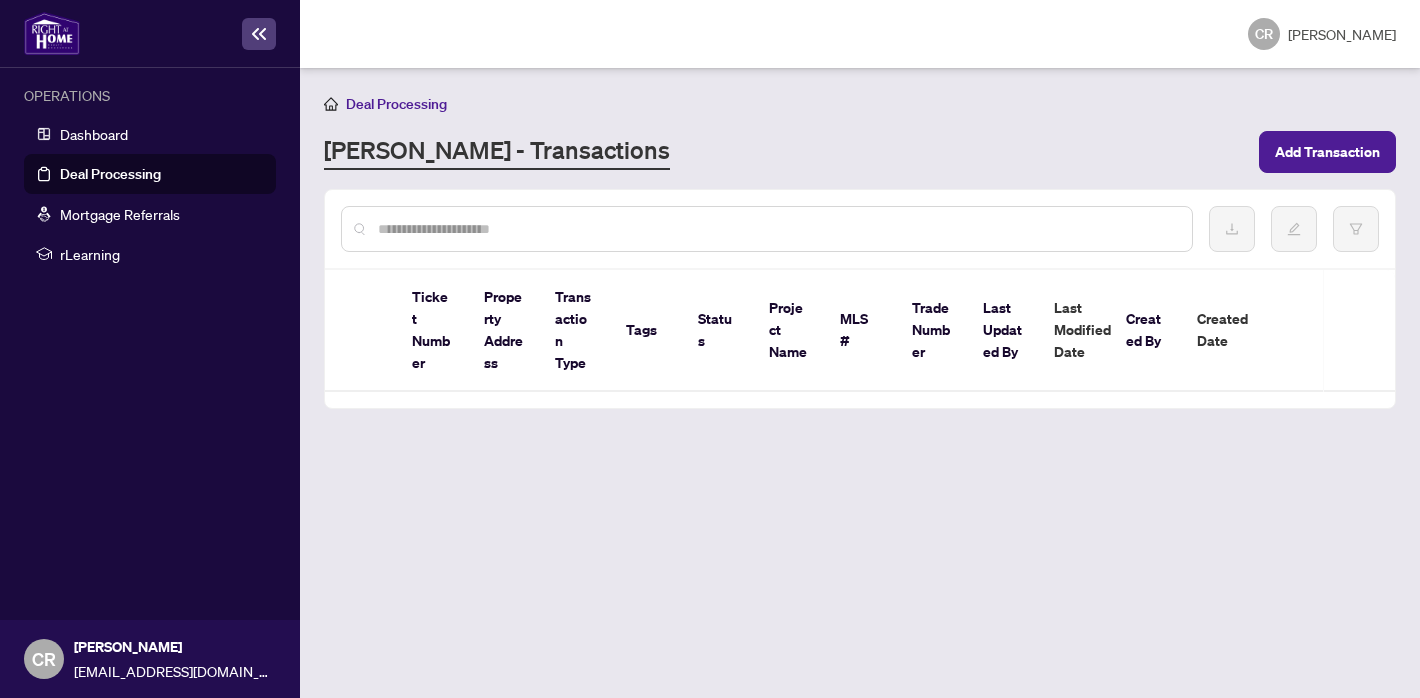 scroll, scrollTop: 0, scrollLeft: 0, axis: both 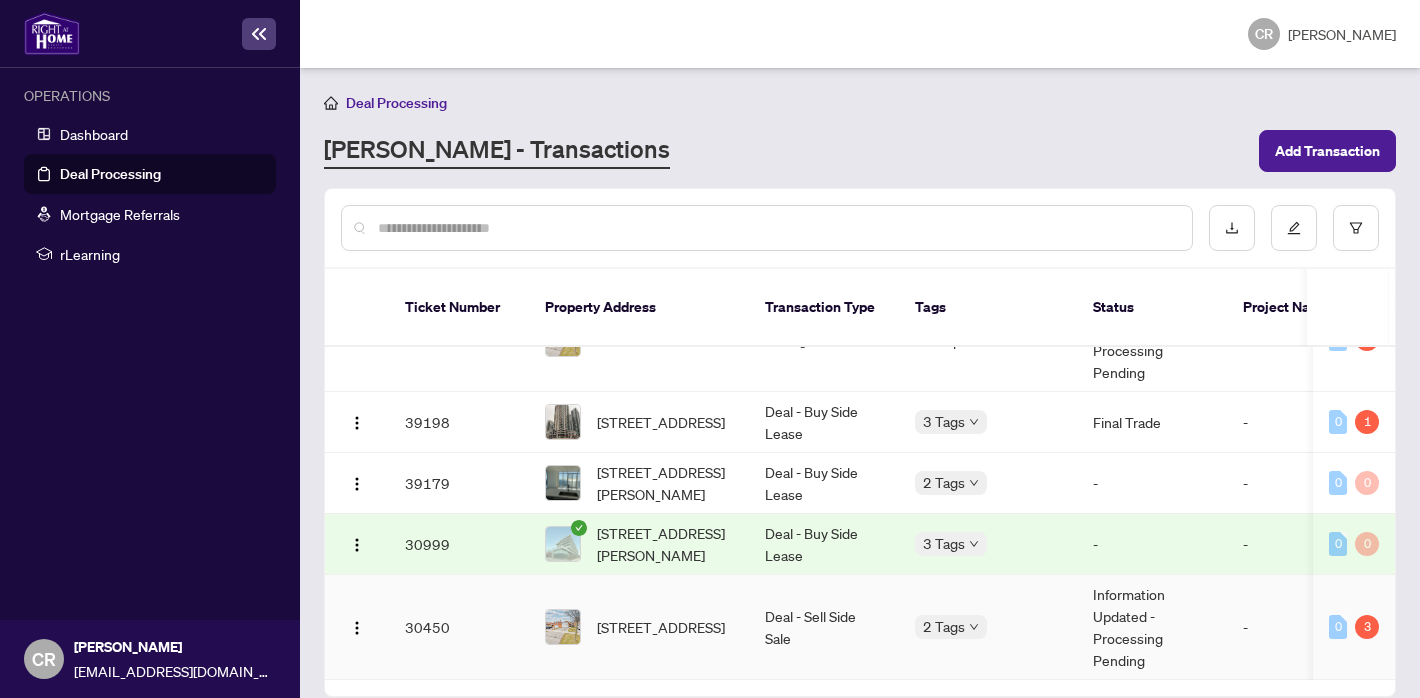 click on "[STREET_ADDRESS]" at bounding box center (661, 627) 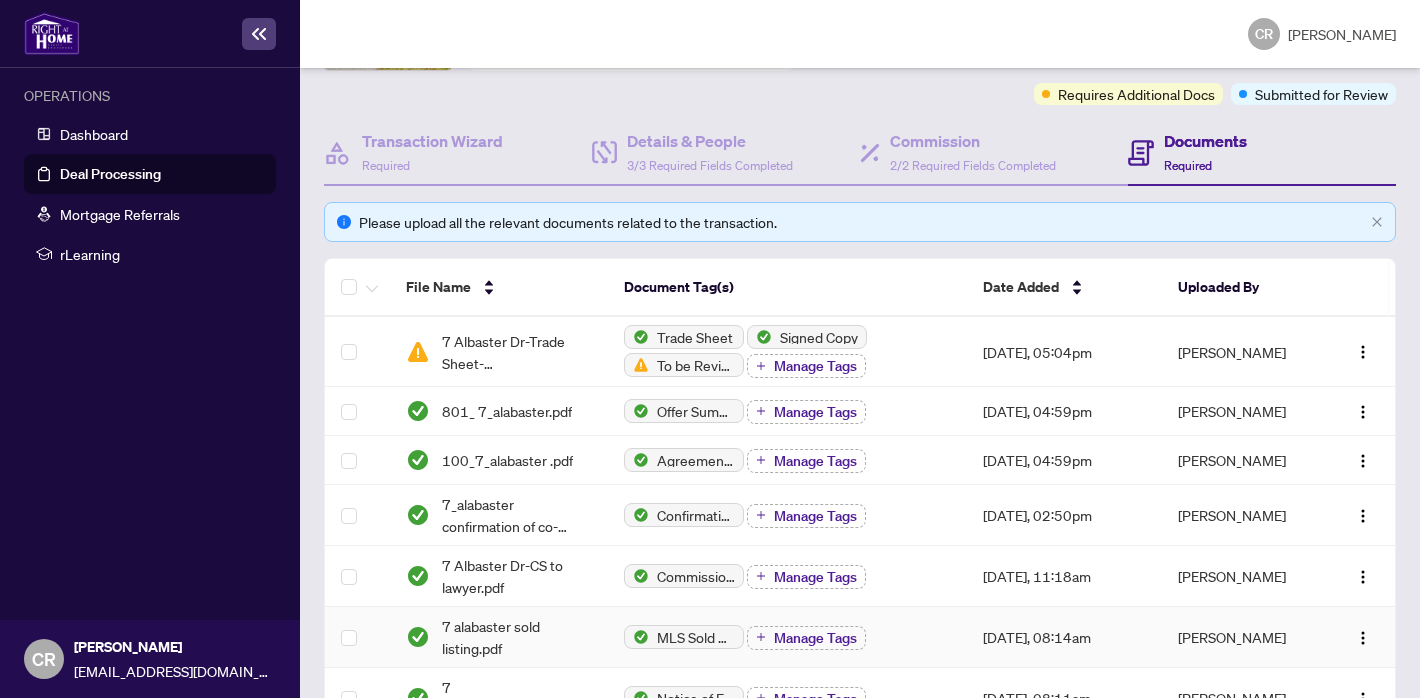 scroll, scrollTop: 159, scrollLeft: 0, axis: vertical 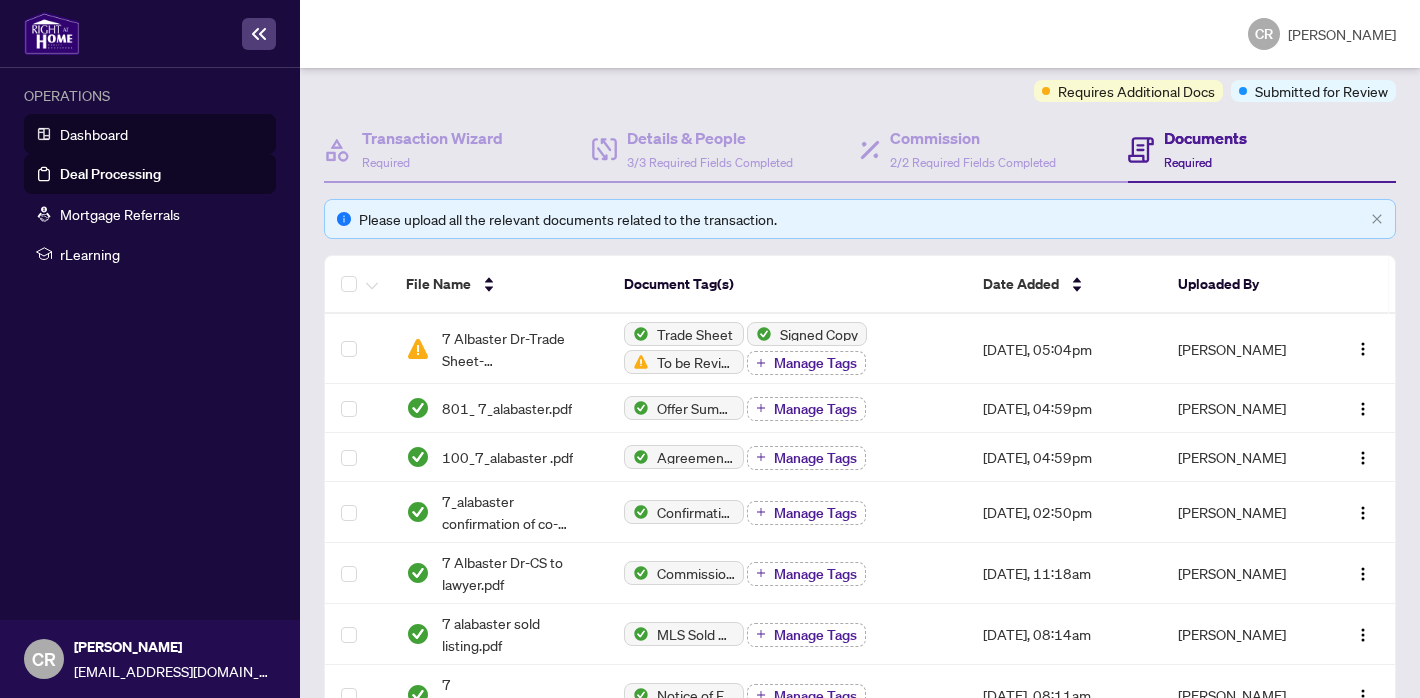 click on "Dashboard" at bounding box center (94, 134) 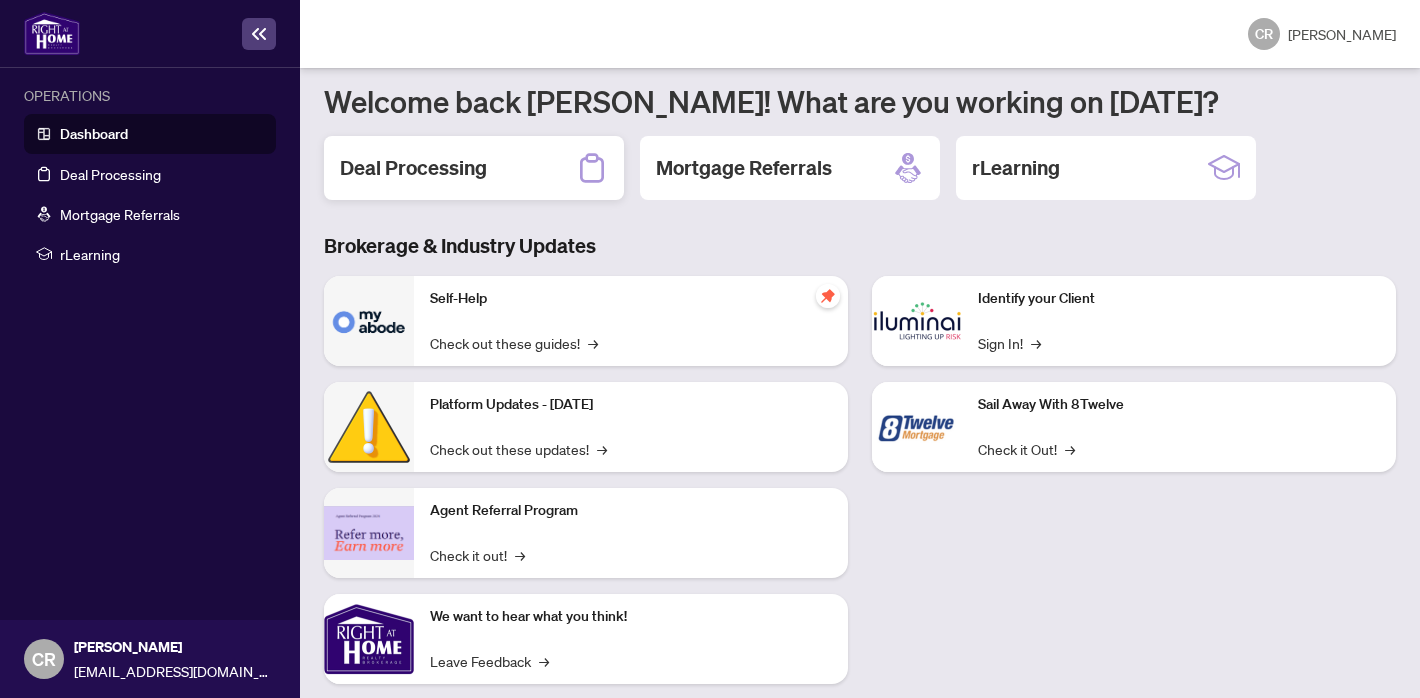 click on "Deal Processing" at bounding box center [474, 168] 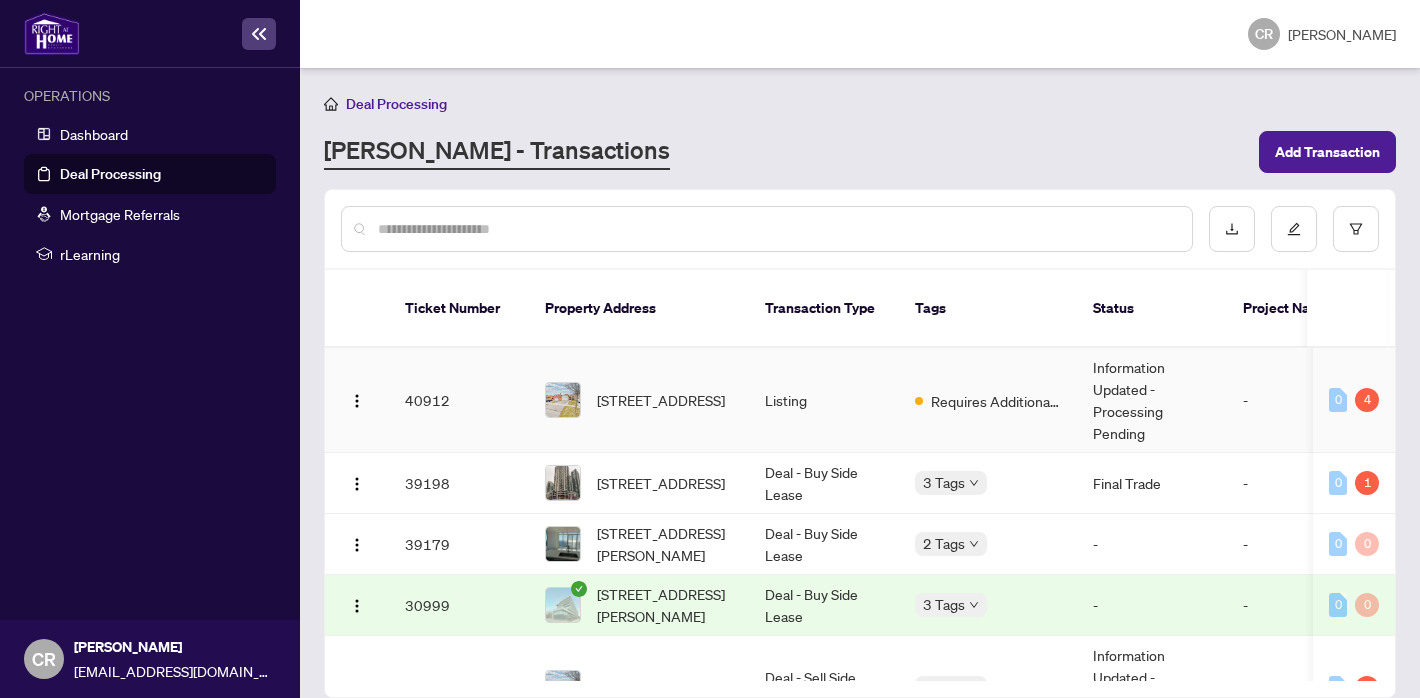 click on "[STREET_ADDRESS]" at bounding box center [639, 400] 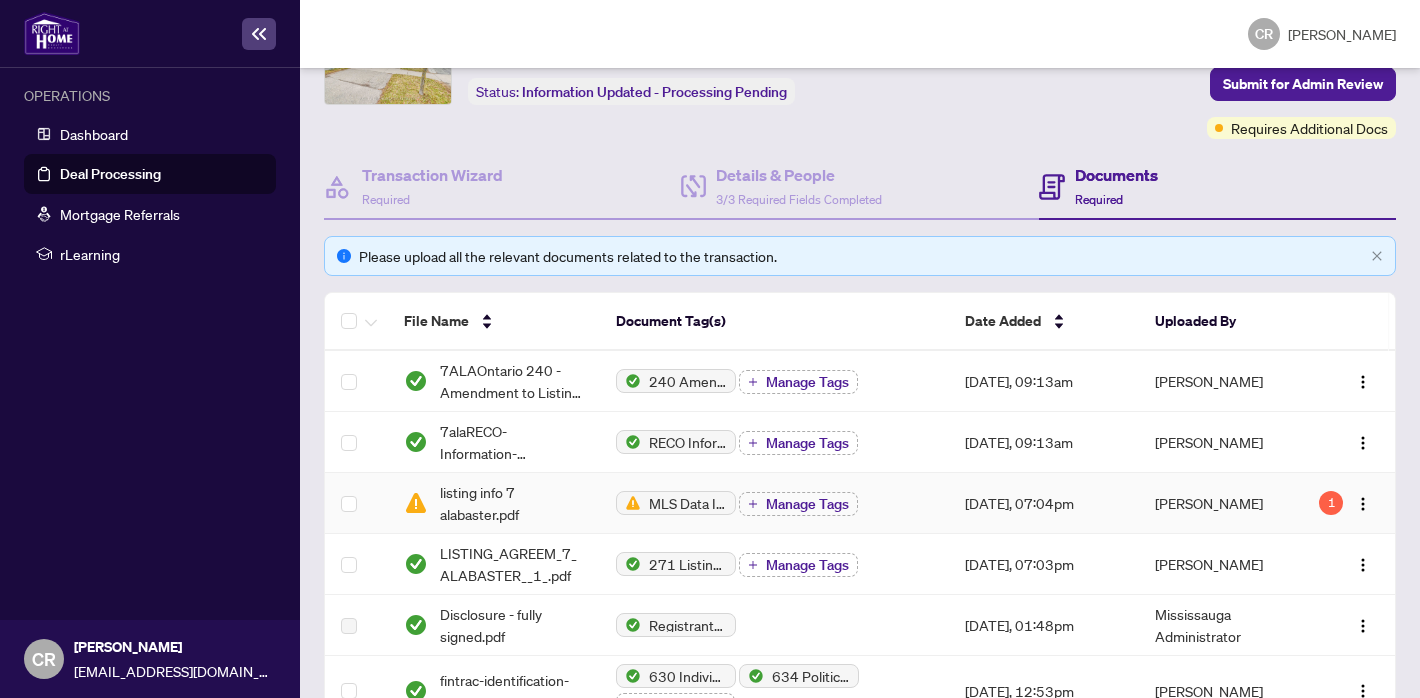 scroll, scrollTop: 220, scrollLeft: 0, axis: vertical 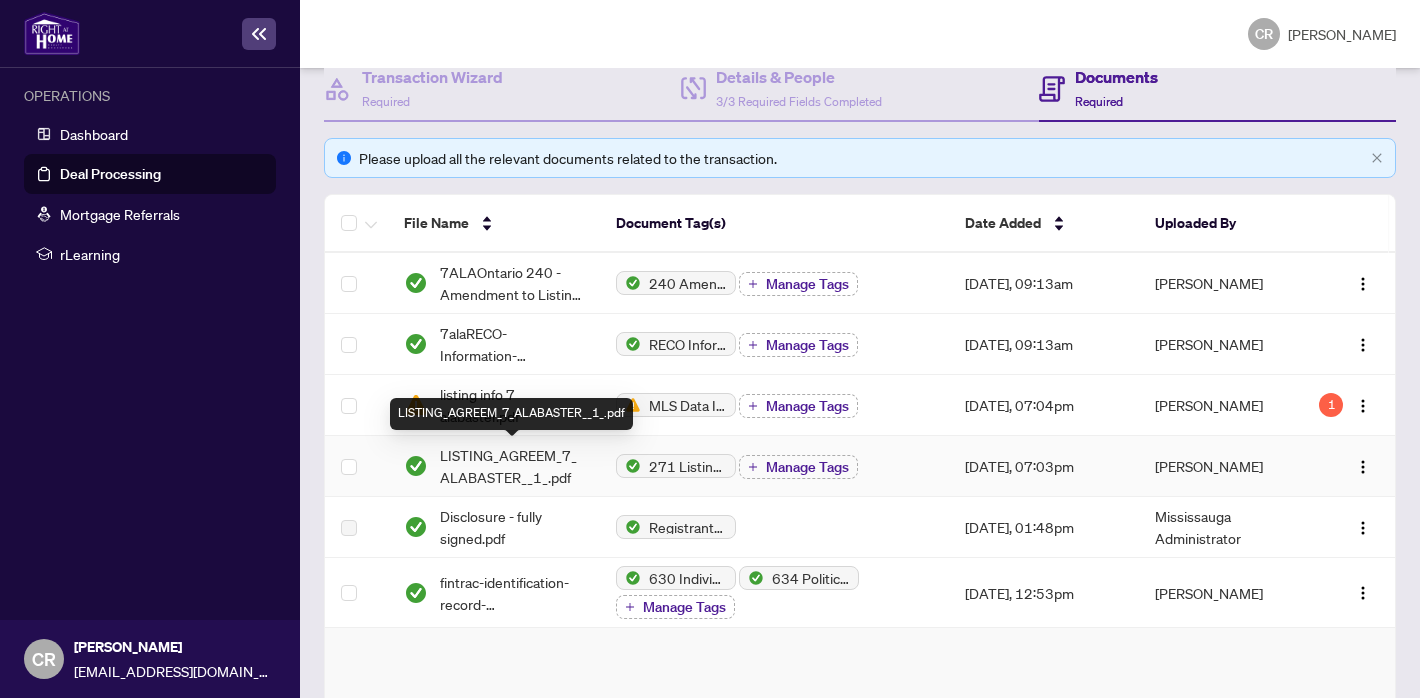 click on "LISTING_AGREEM_7_ALABASTER__1_.pdf" at bounding box center (511, 466) 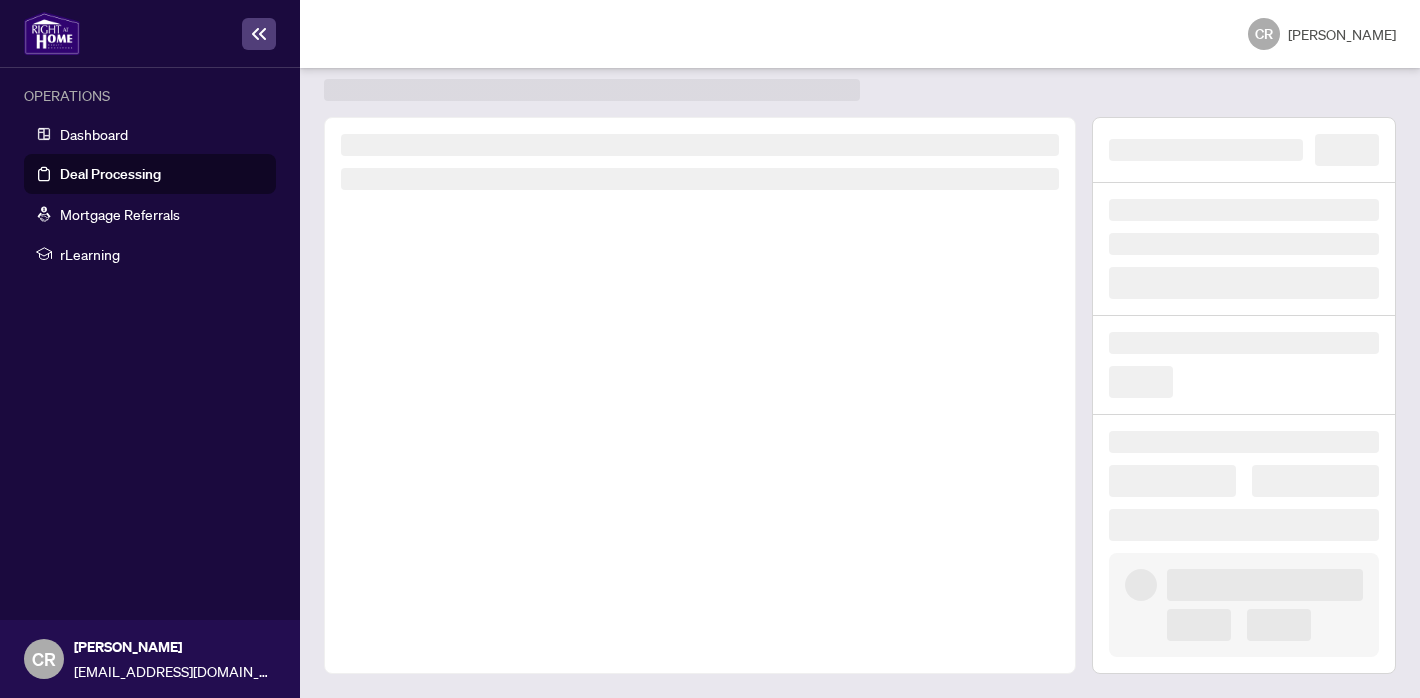 scroll, scrollTop: 0, scrollLeft: 0, axis: both 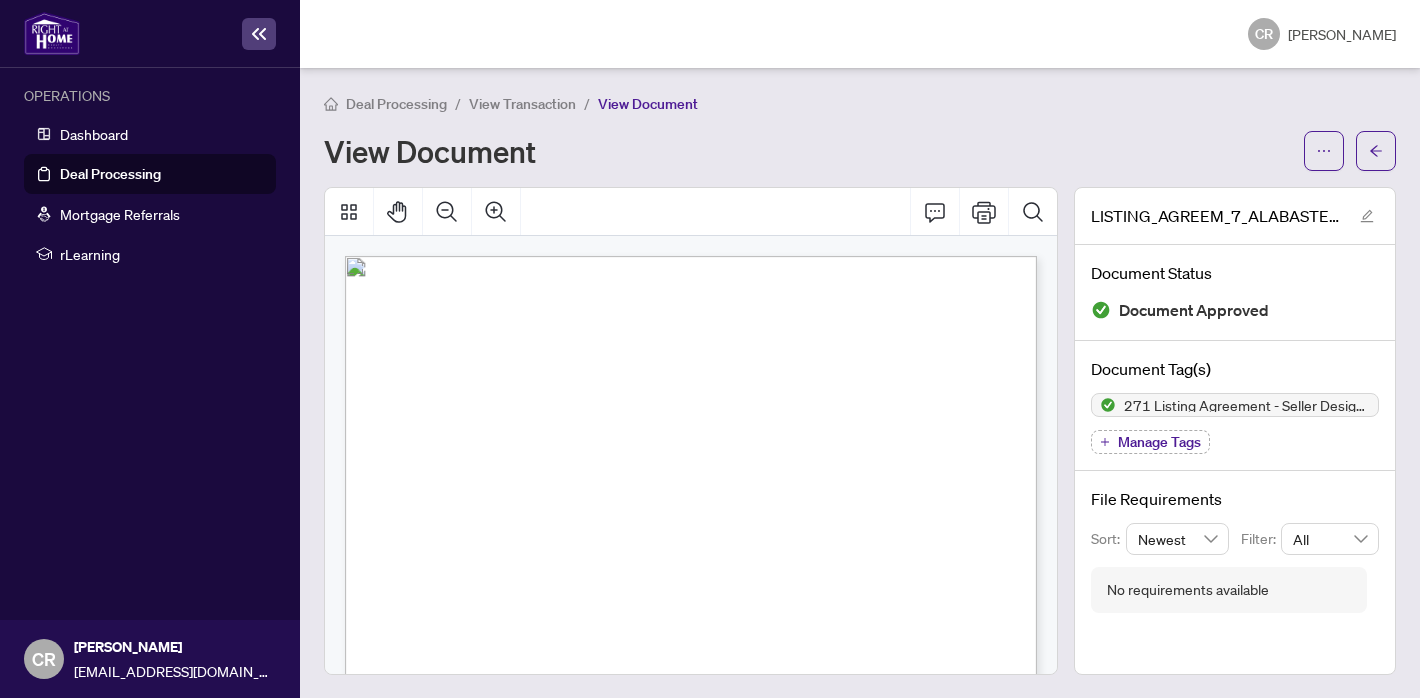click 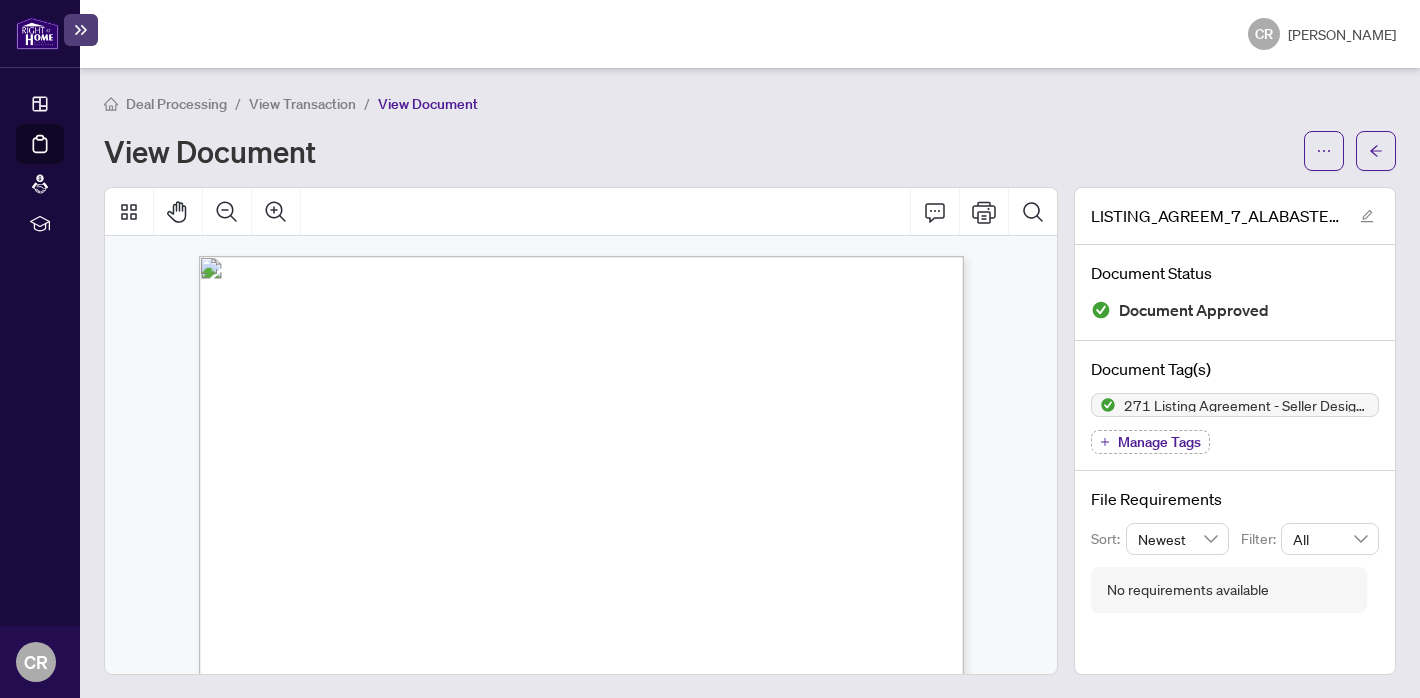 click 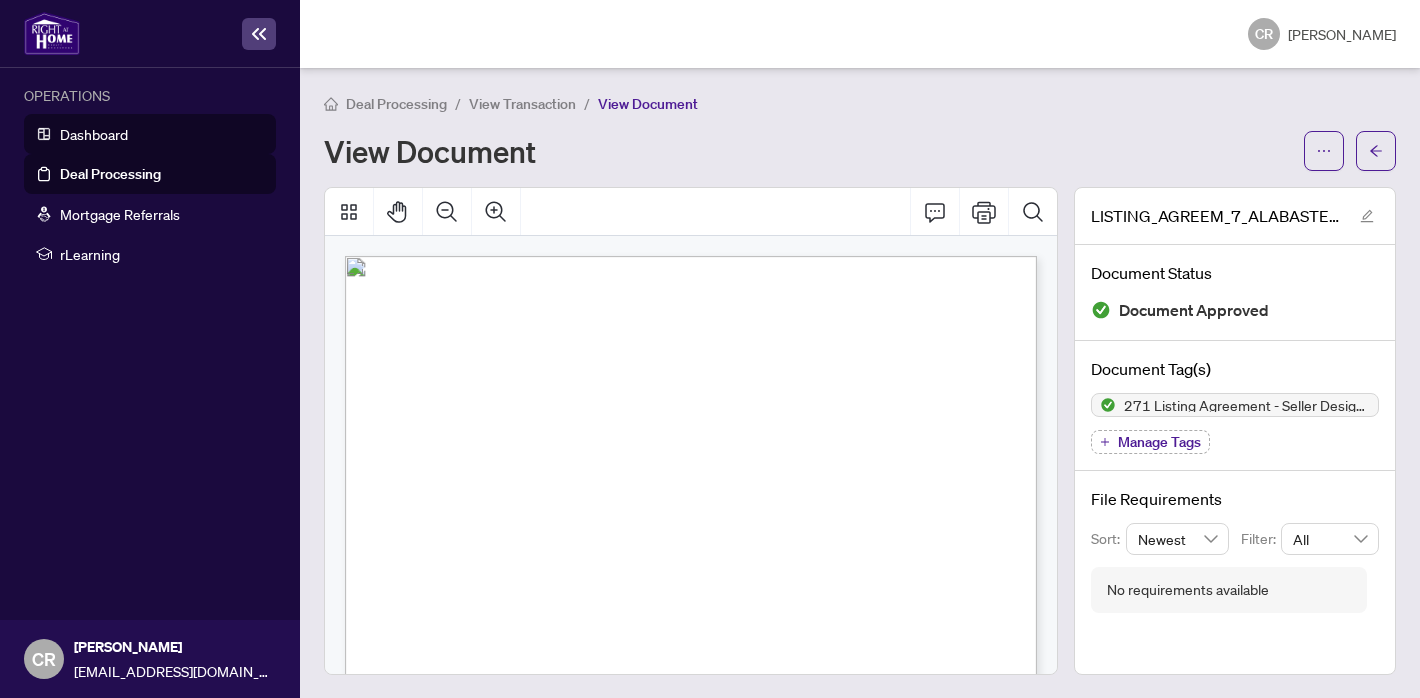 click on "Dashboard" at bounding box center (94, 134) 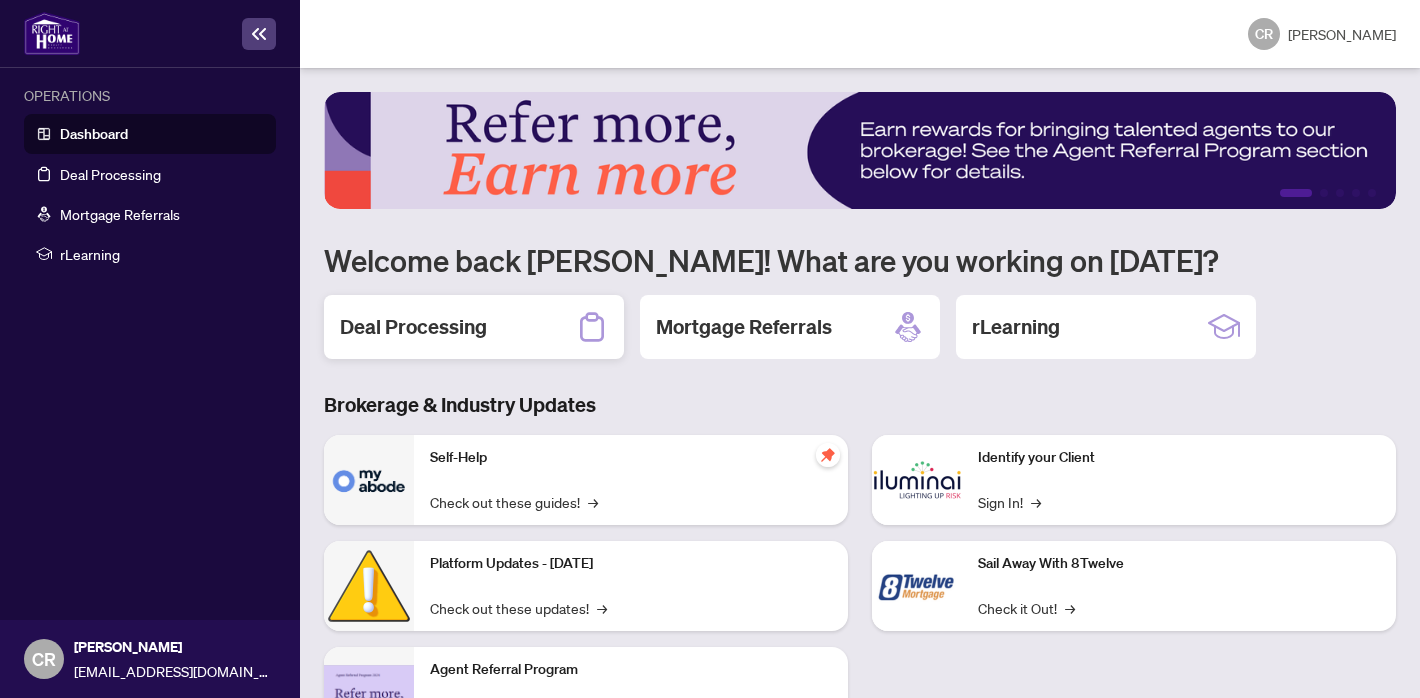 click on "Deal Processing" at bounding box center [474, 327] 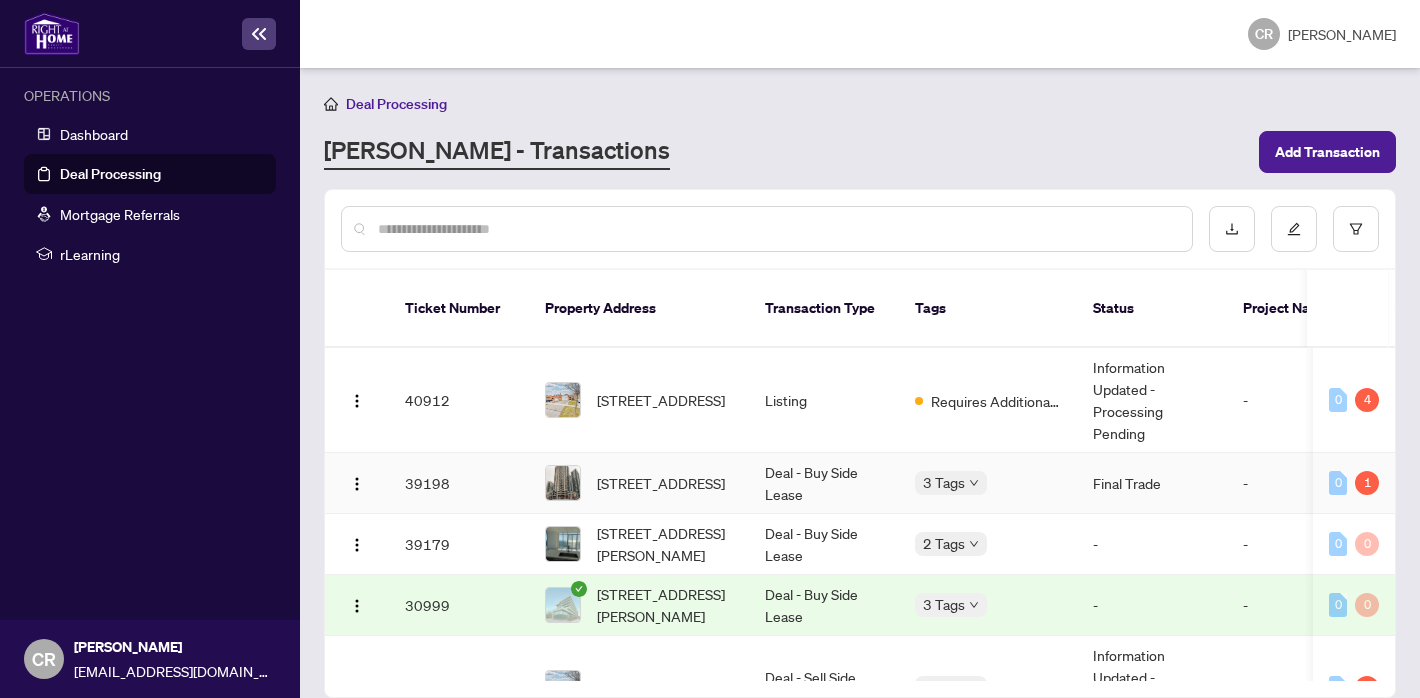 scroll, scrollTop: 66, scrollLeft: 0, axis: vertical 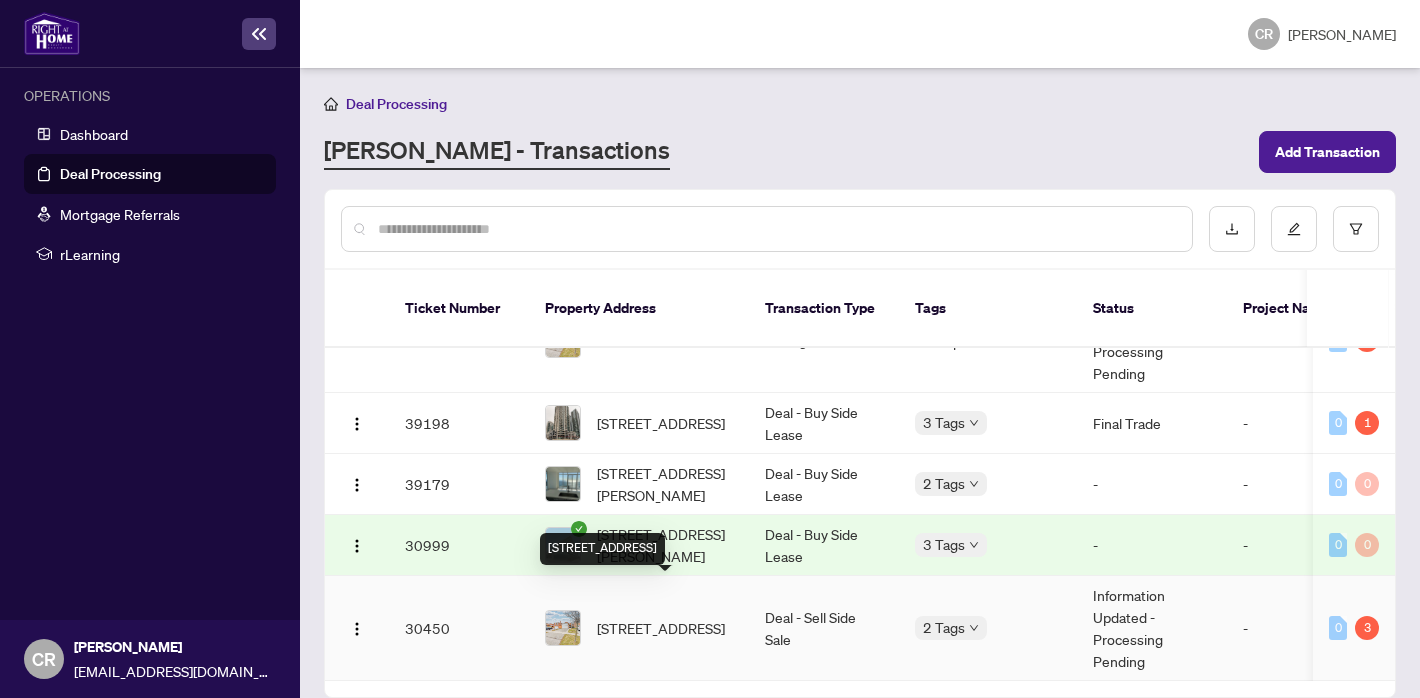 click on "[STREET_ADDRESS]" at bounding box center (661, 628) 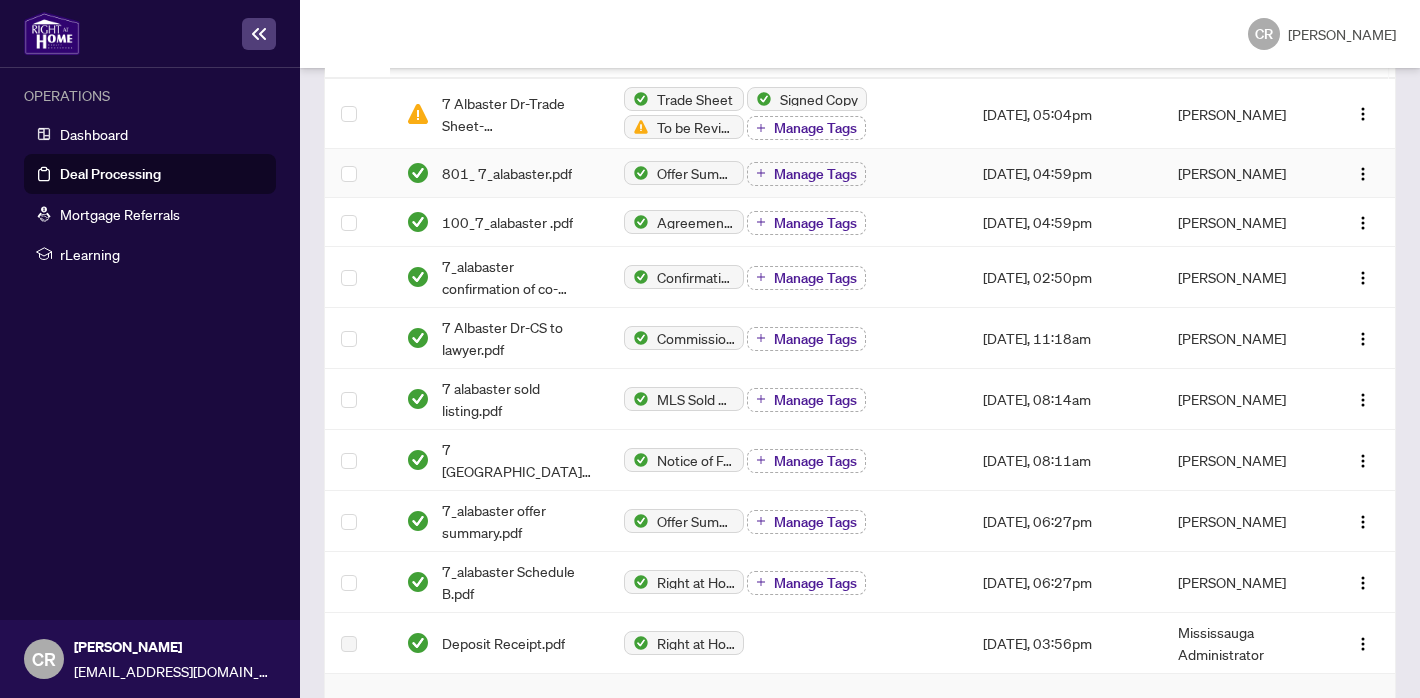 scroll, scrollTop: 312, scrollLeft: 0, axis: vertical 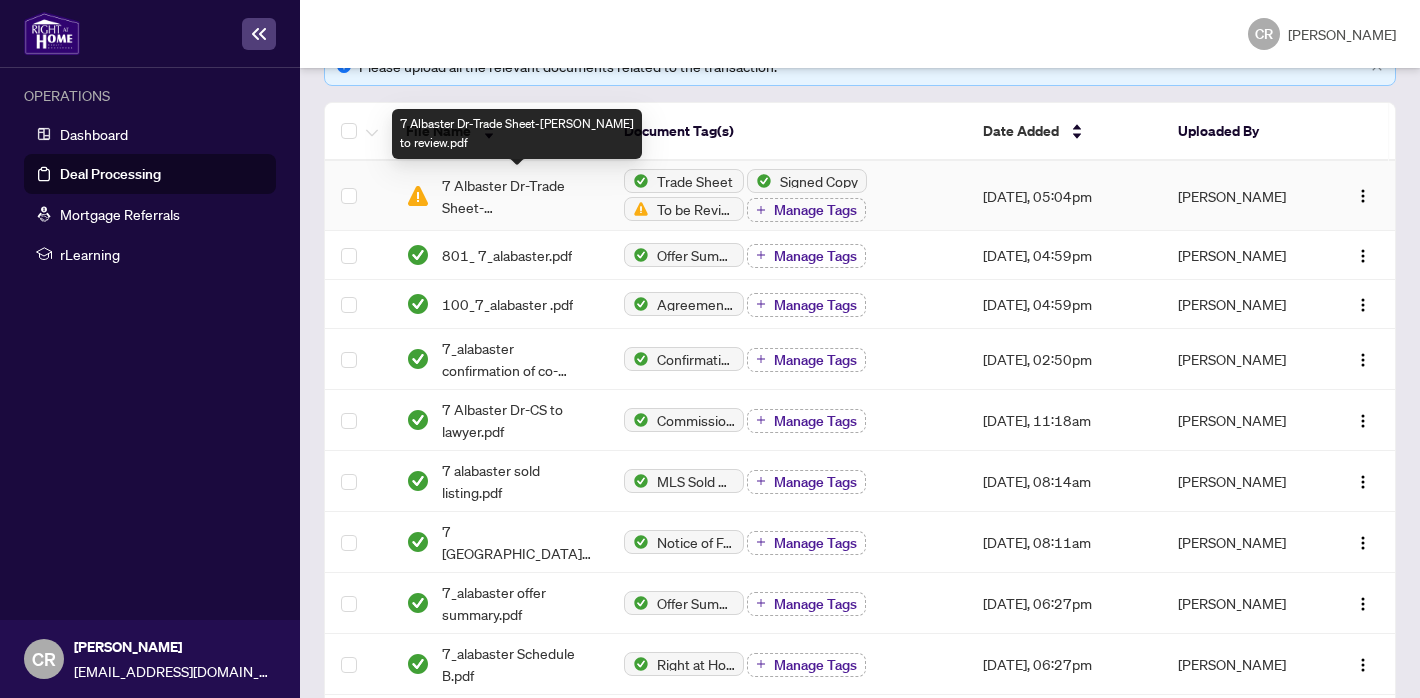 click on "7 Albaster Dr-Trade Sheet-[PERSON_NAME] to review.pdf" at bounding box center [516, 196] 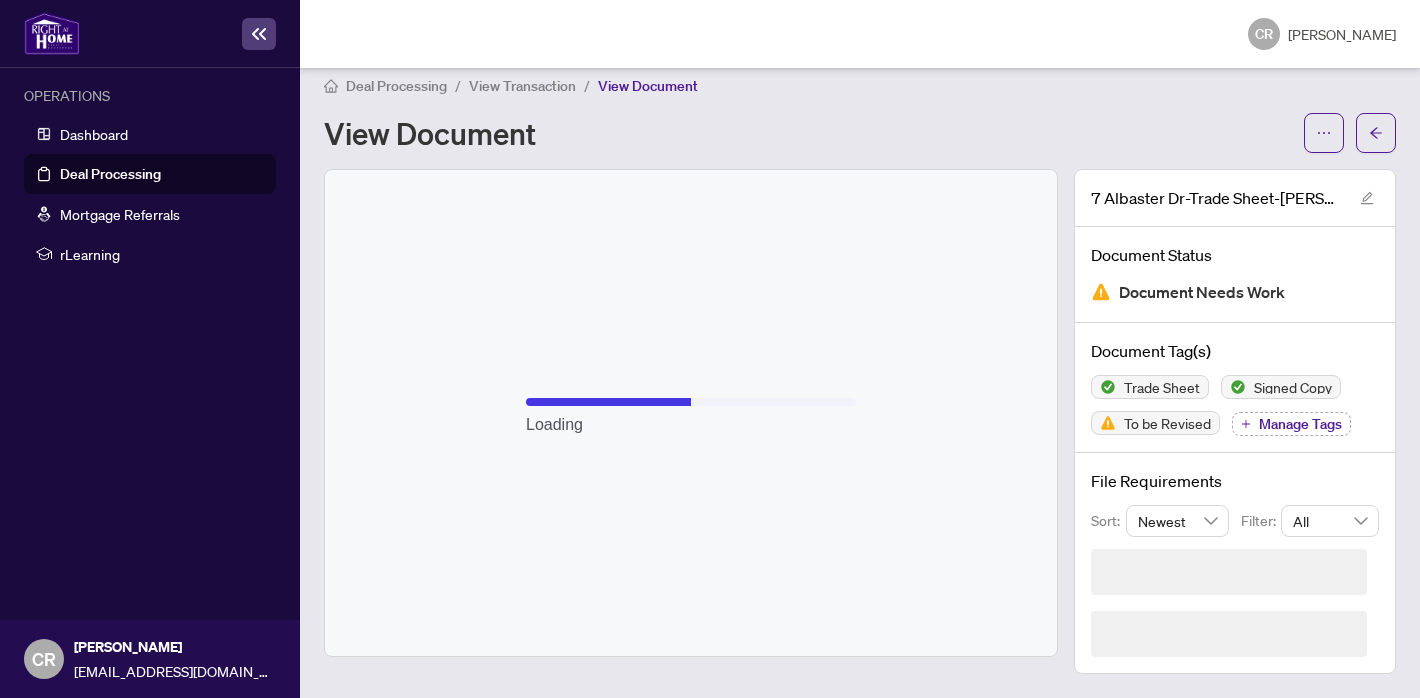 scroll, scrollTop: 0, scrollLeft: 0, axis: both 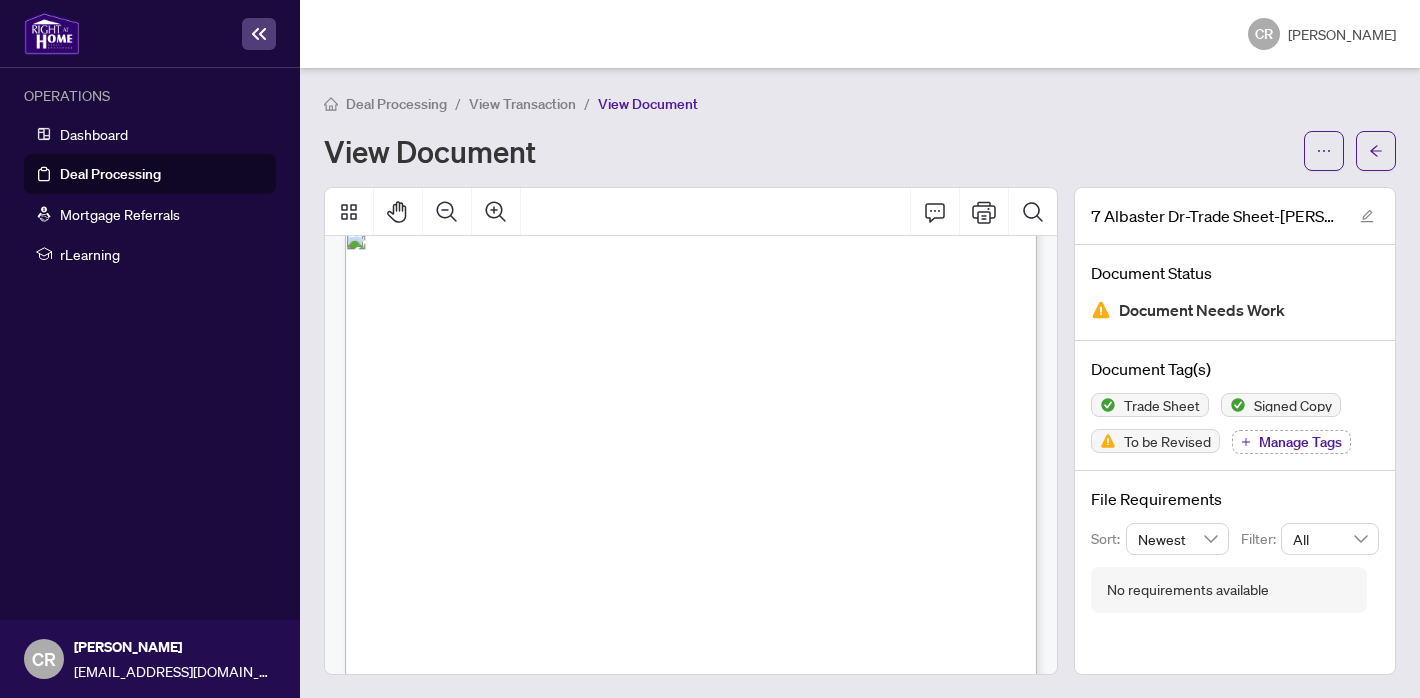 click 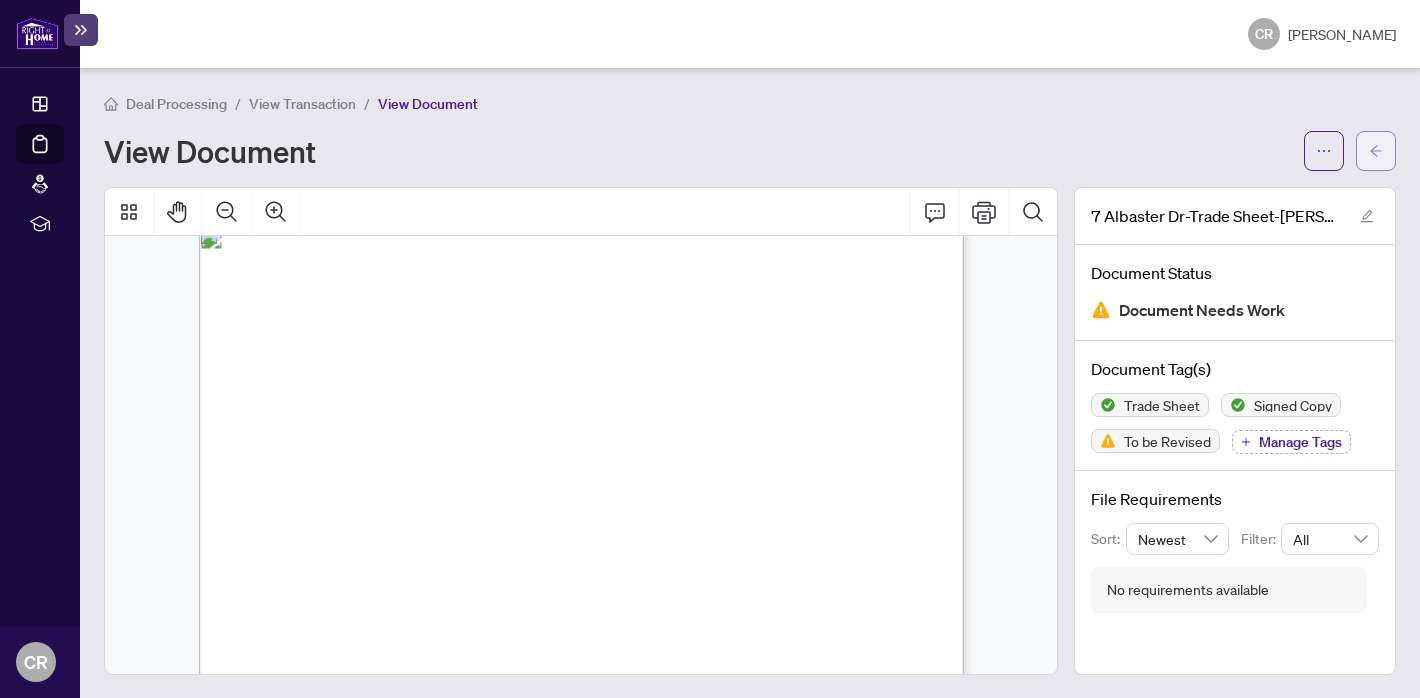 click at bounding box center (1376, 151) 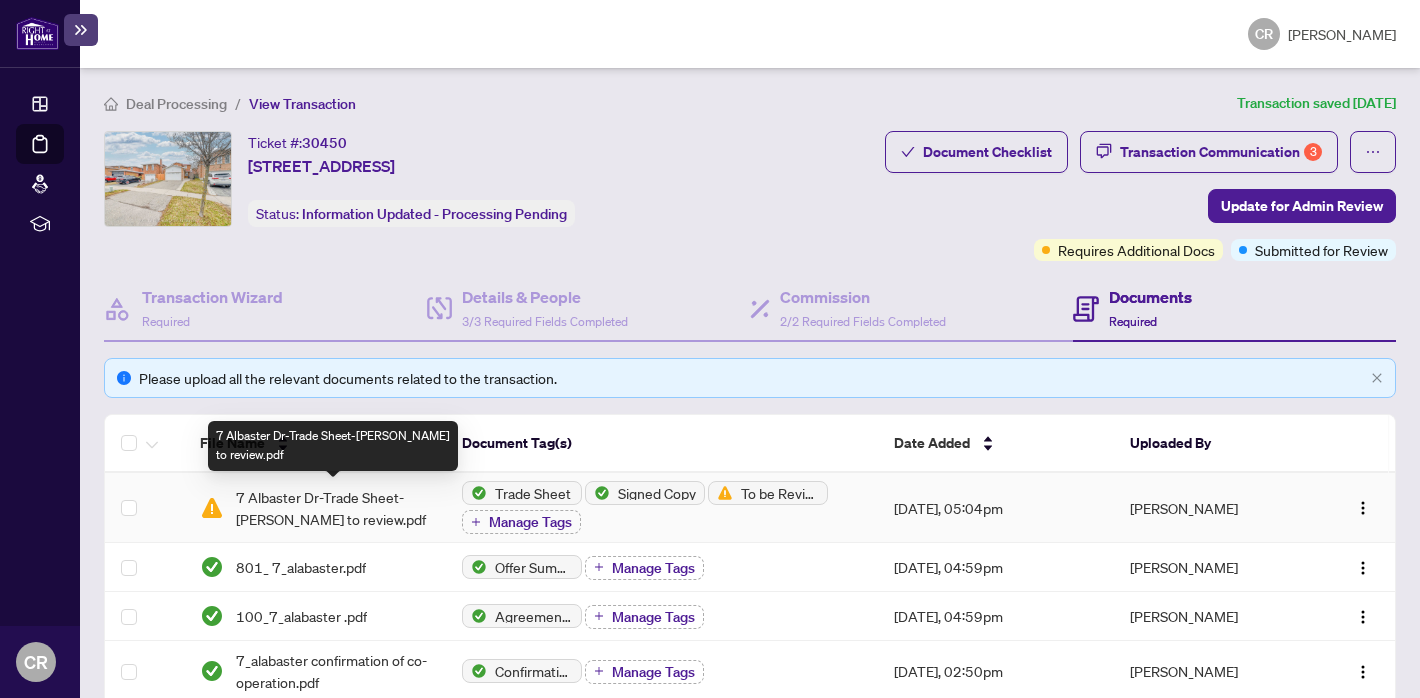 click on "7 Albaster Dr-Trade Sheet-[PERSON_NAME] to review.pdf" at bounding box center (333, 508) 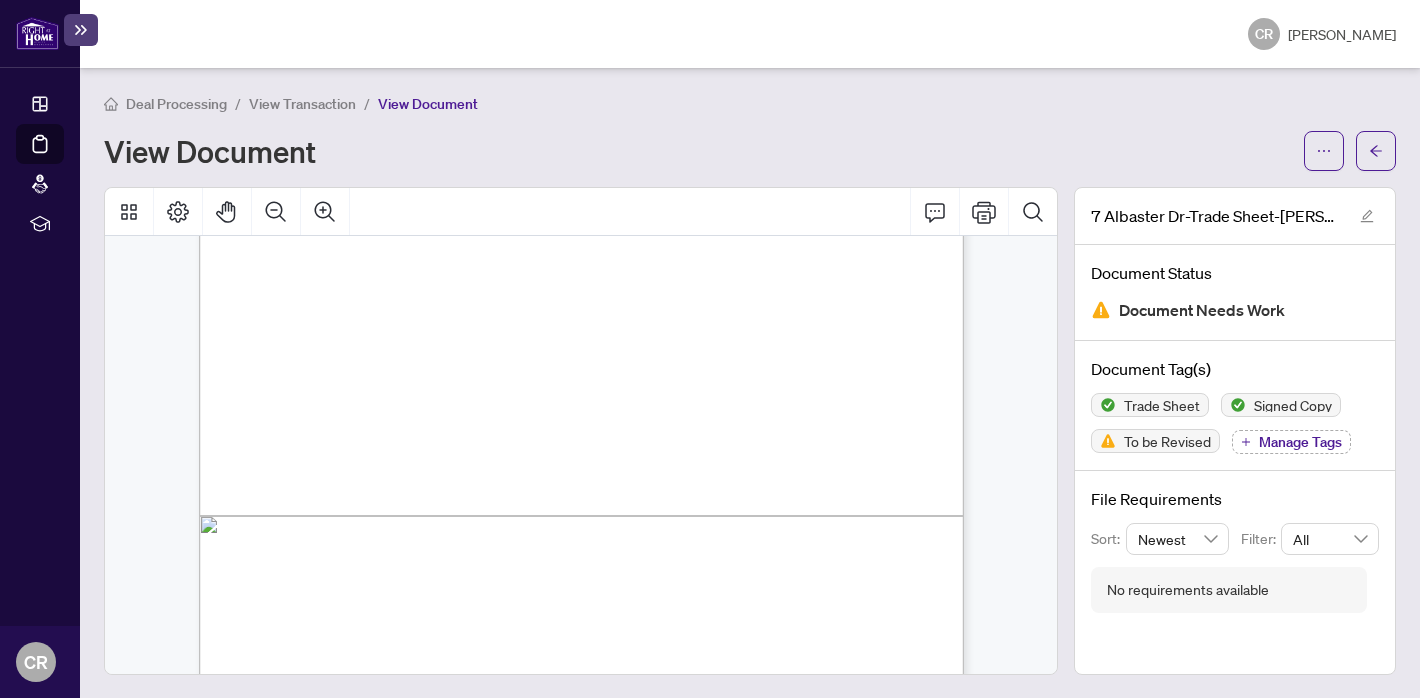 scroll, scrollTop: 592, scrollLeft: 0, axis: vertical 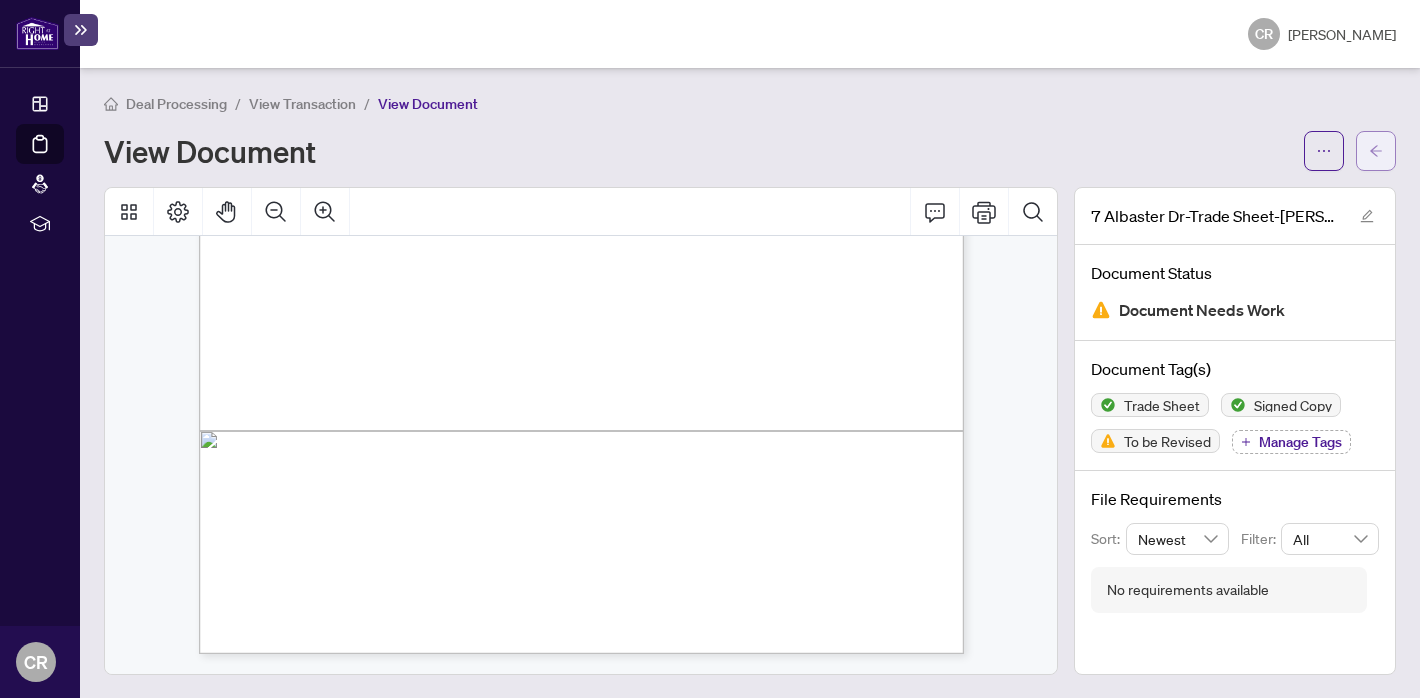 click at bounding box center [1376, 151] 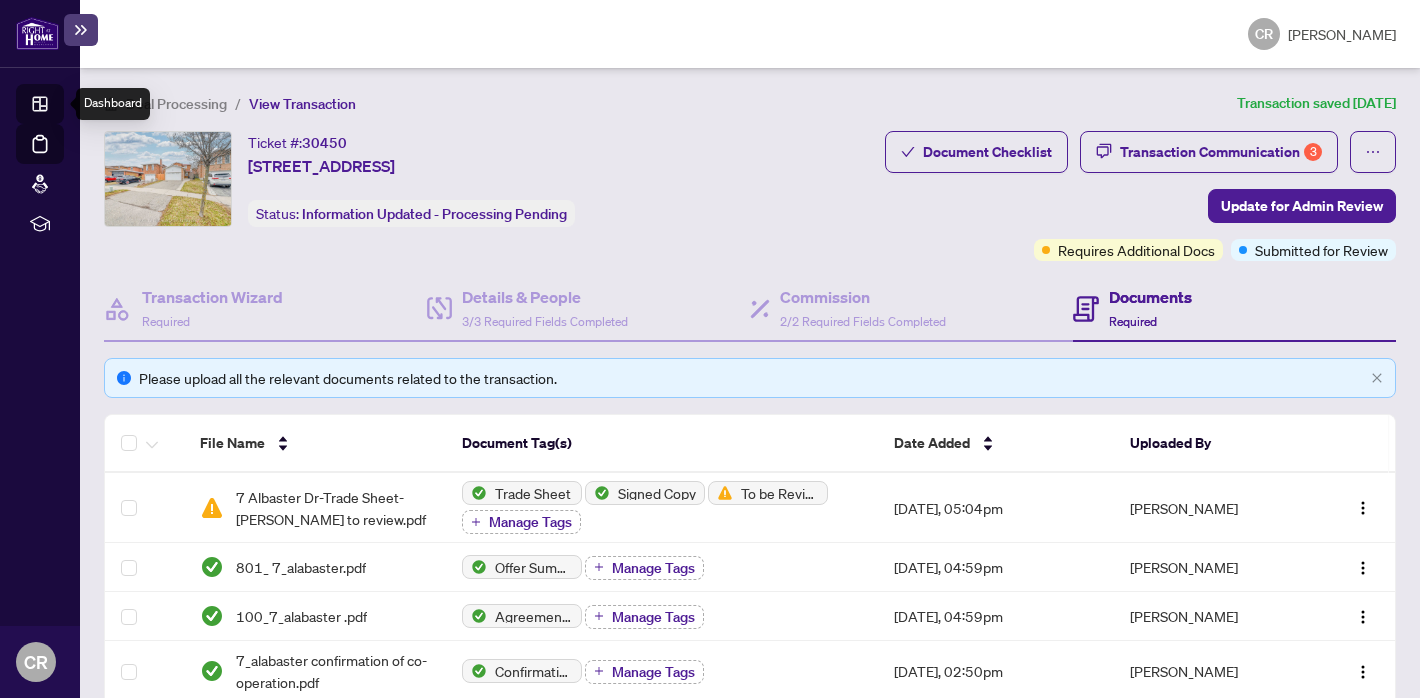 click on "Dashboard" at bounding box center (62, 107) 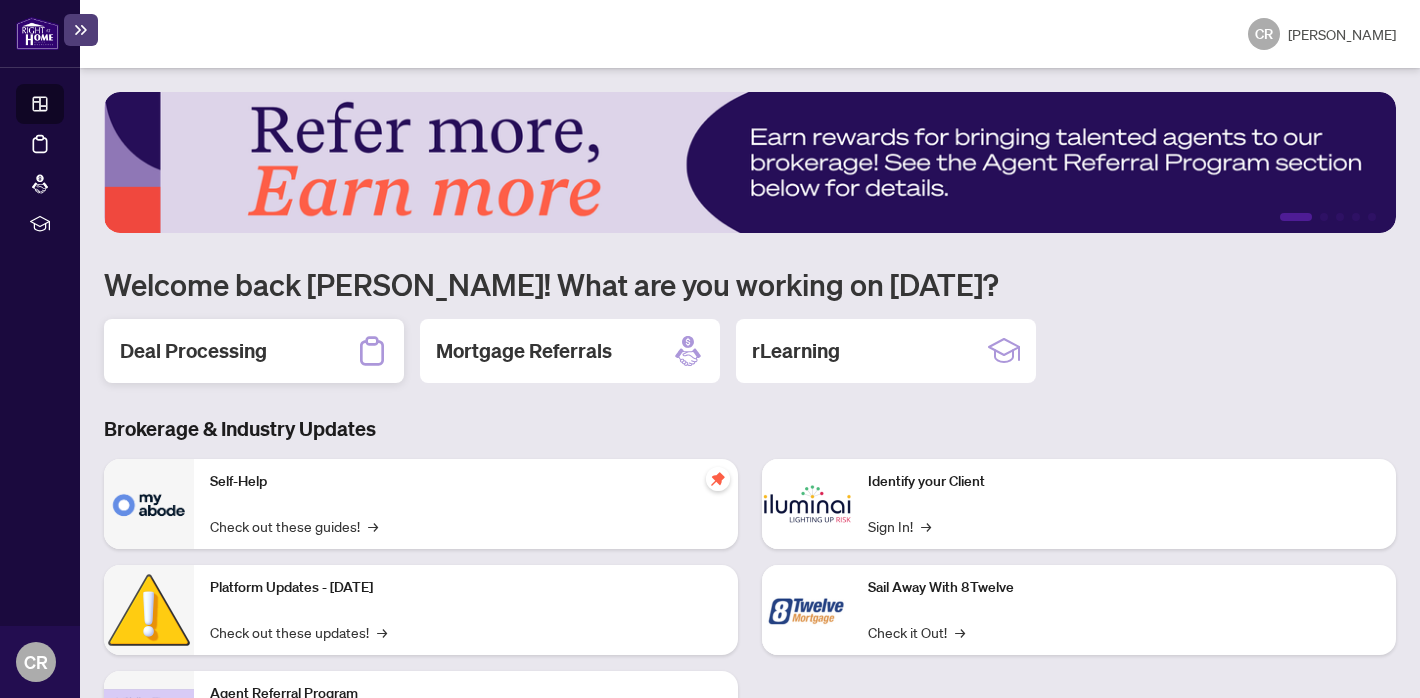 click on "Deal Processing" at bounding box center (254, 351) 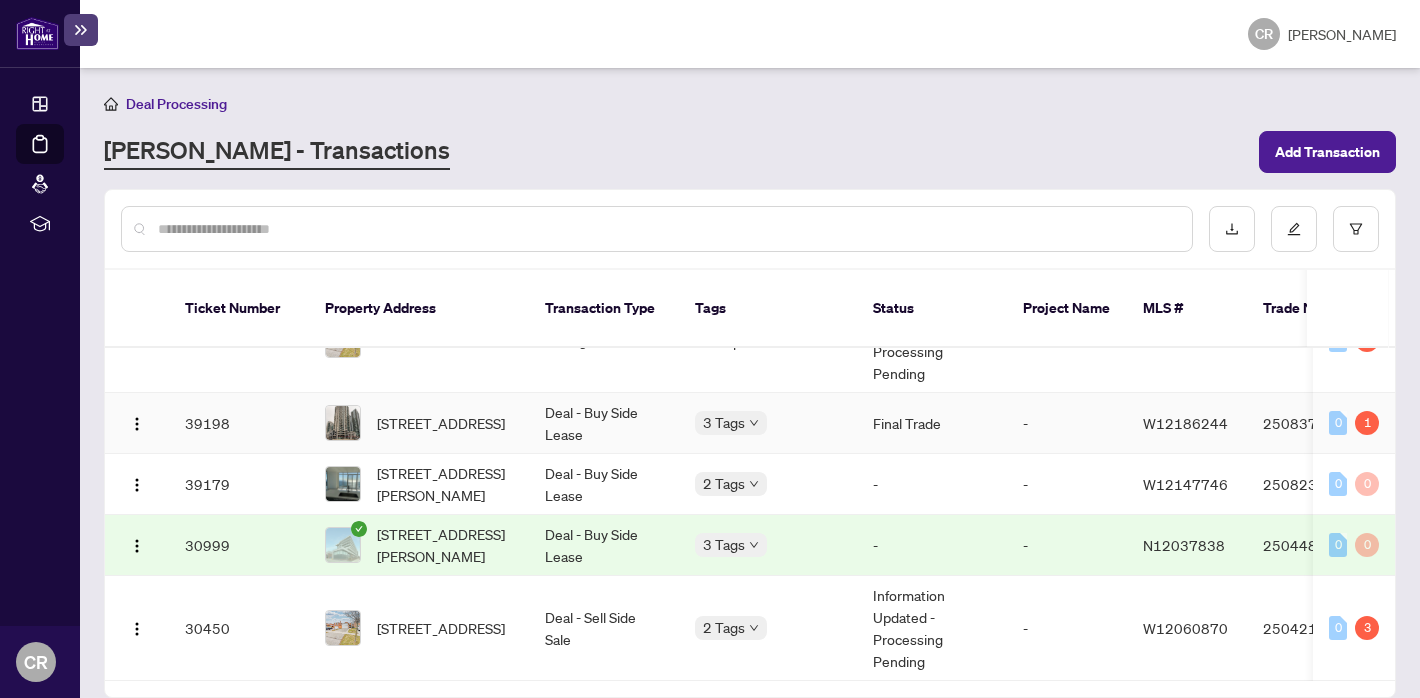 scroll, scrollTop: 0, scrollLeft: 0, axis: both 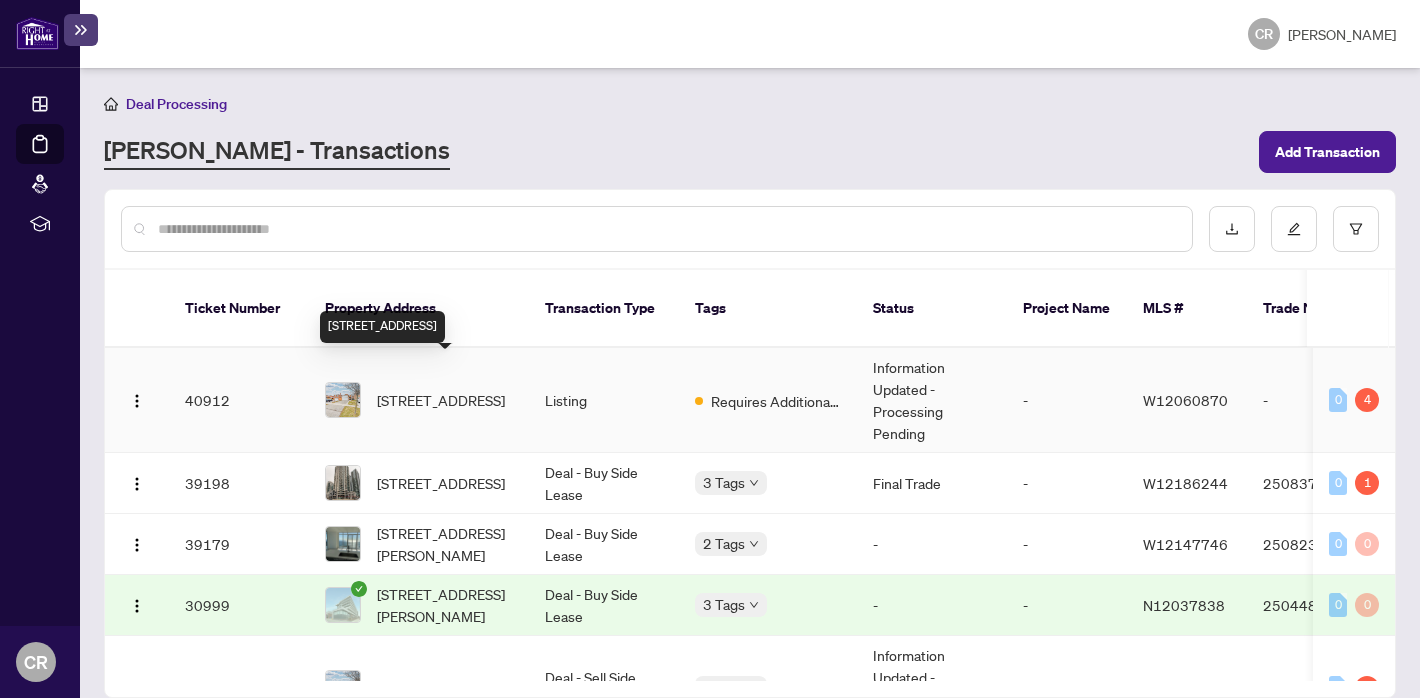 click on "[STREET_ADDRESS]" at bounding box center [441, 400] 